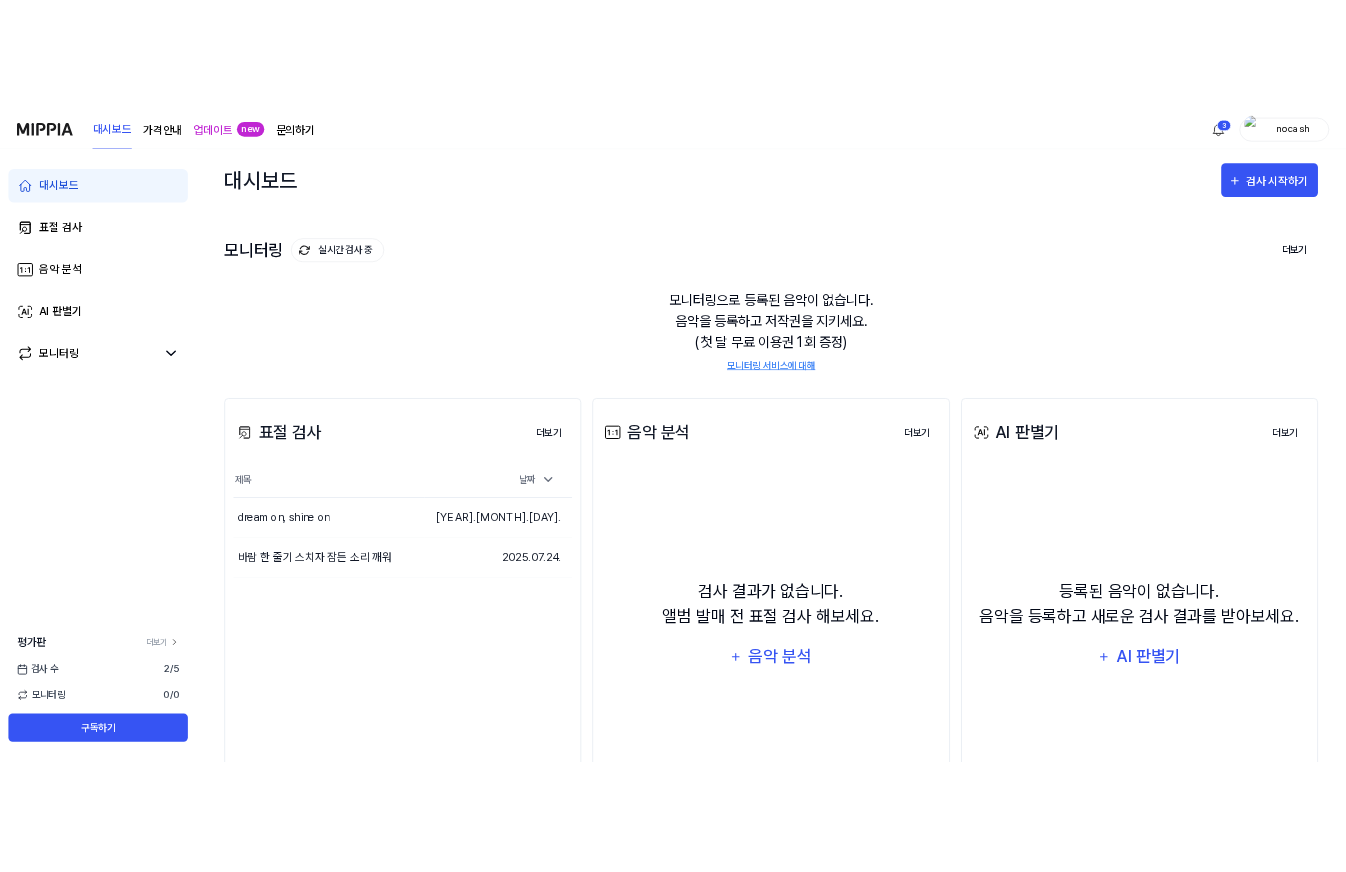 scroll, scrollTop: 0, scrollLeft: 0, axis: both 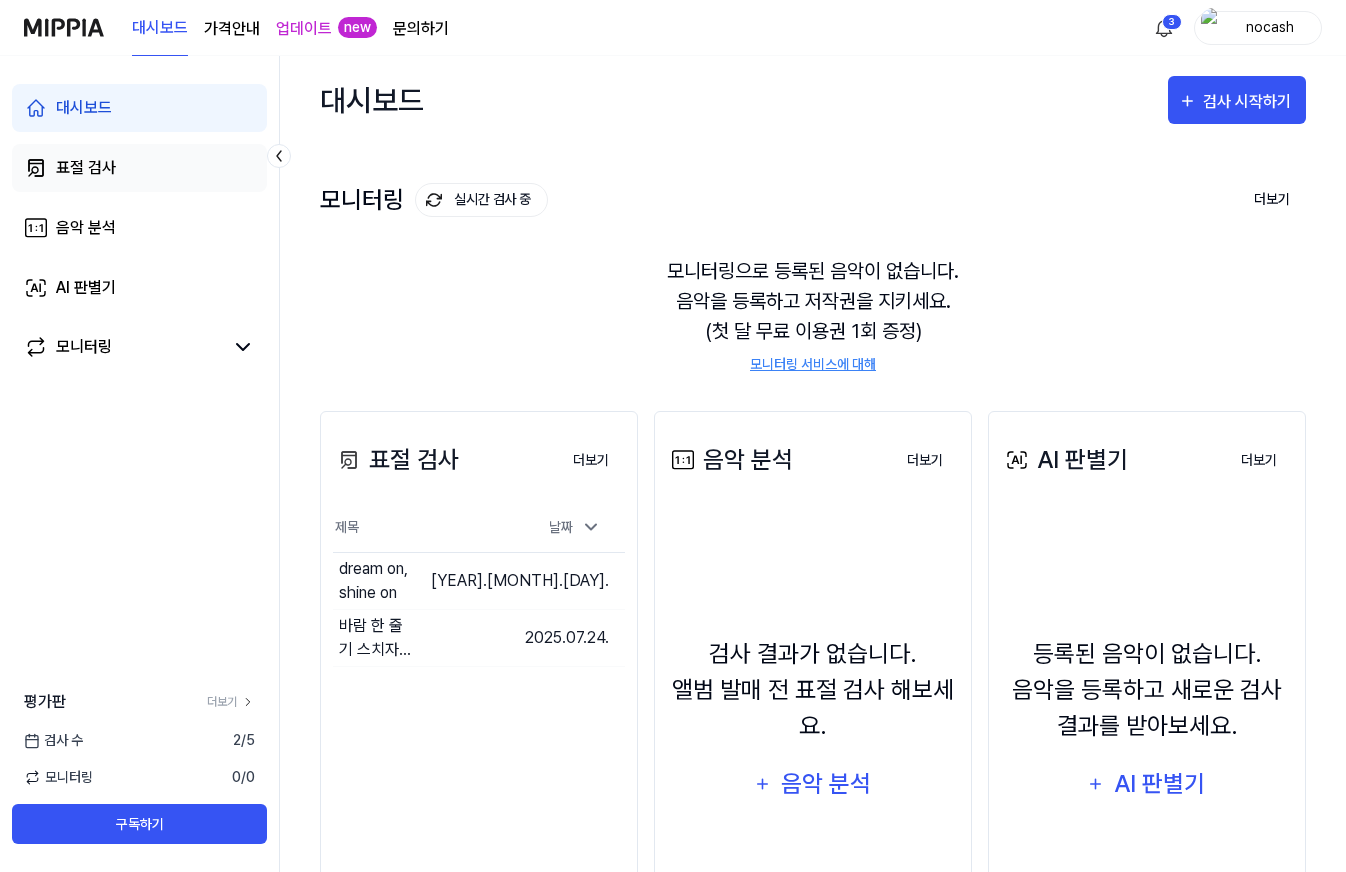 click on "표절 검사" at bounding box center (86, 168) 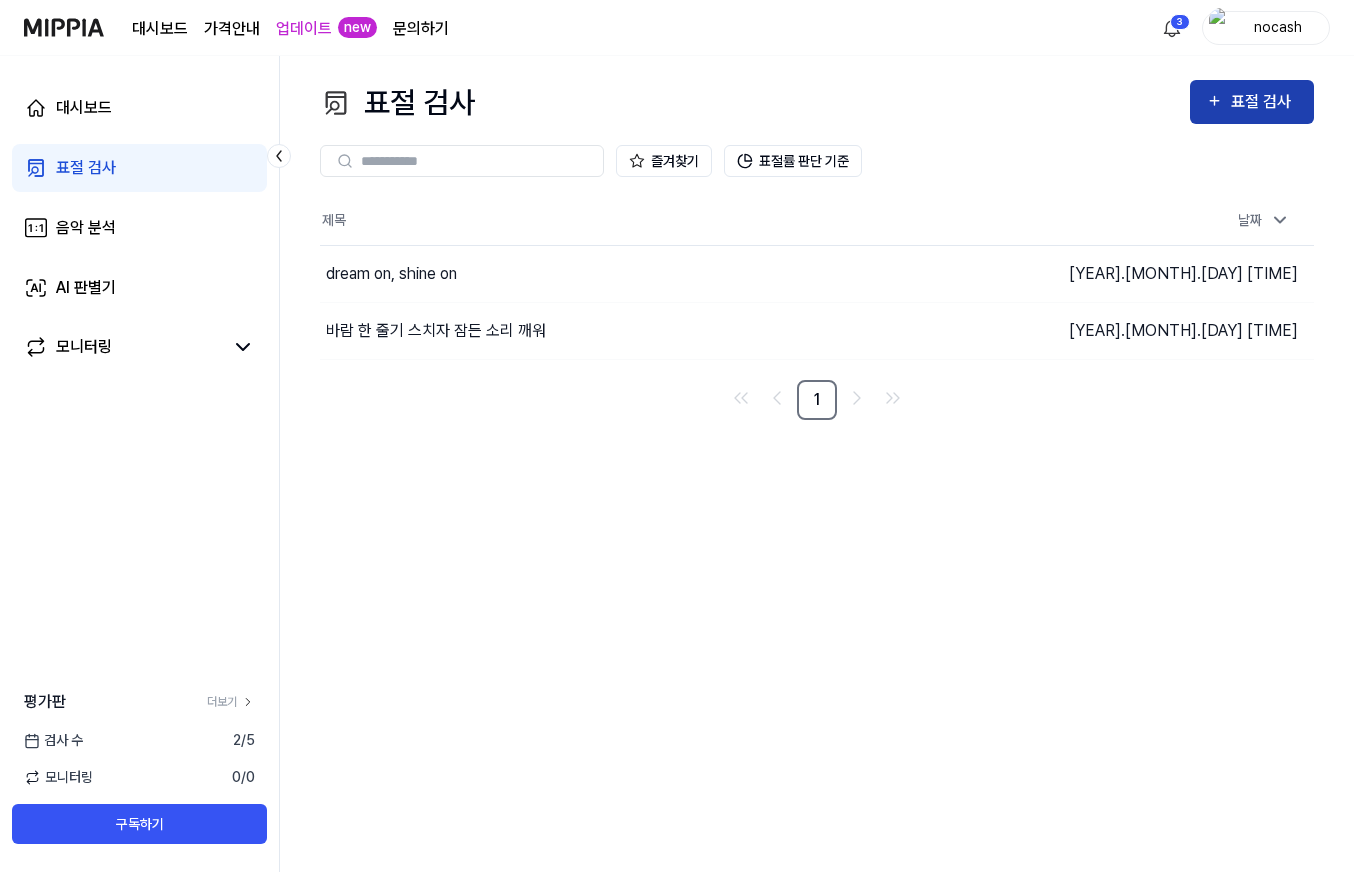 click on "표절 검사" at bounding box center [1264, 102] 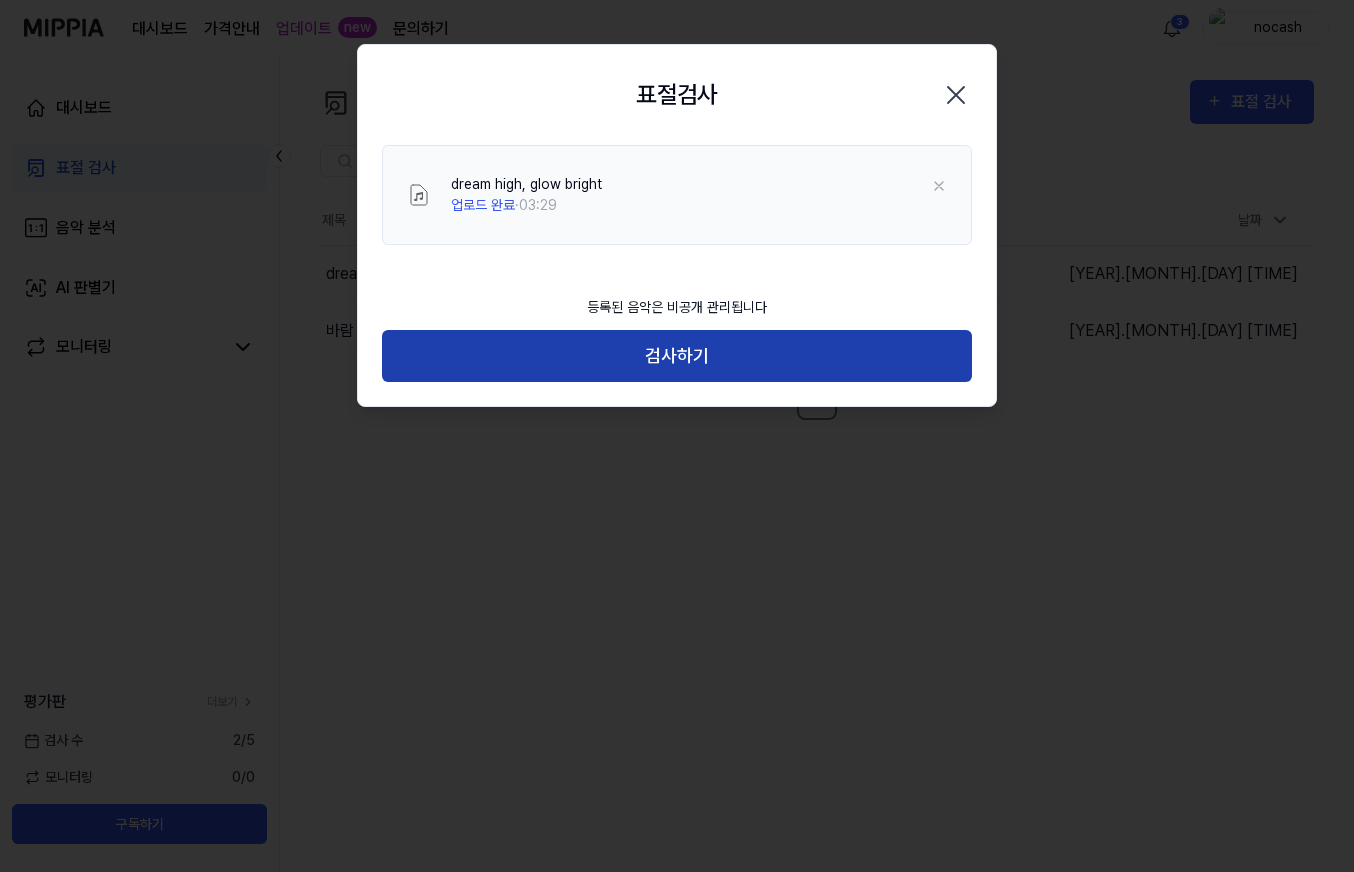 click on "검사하기" at bounding box center [677, 356] 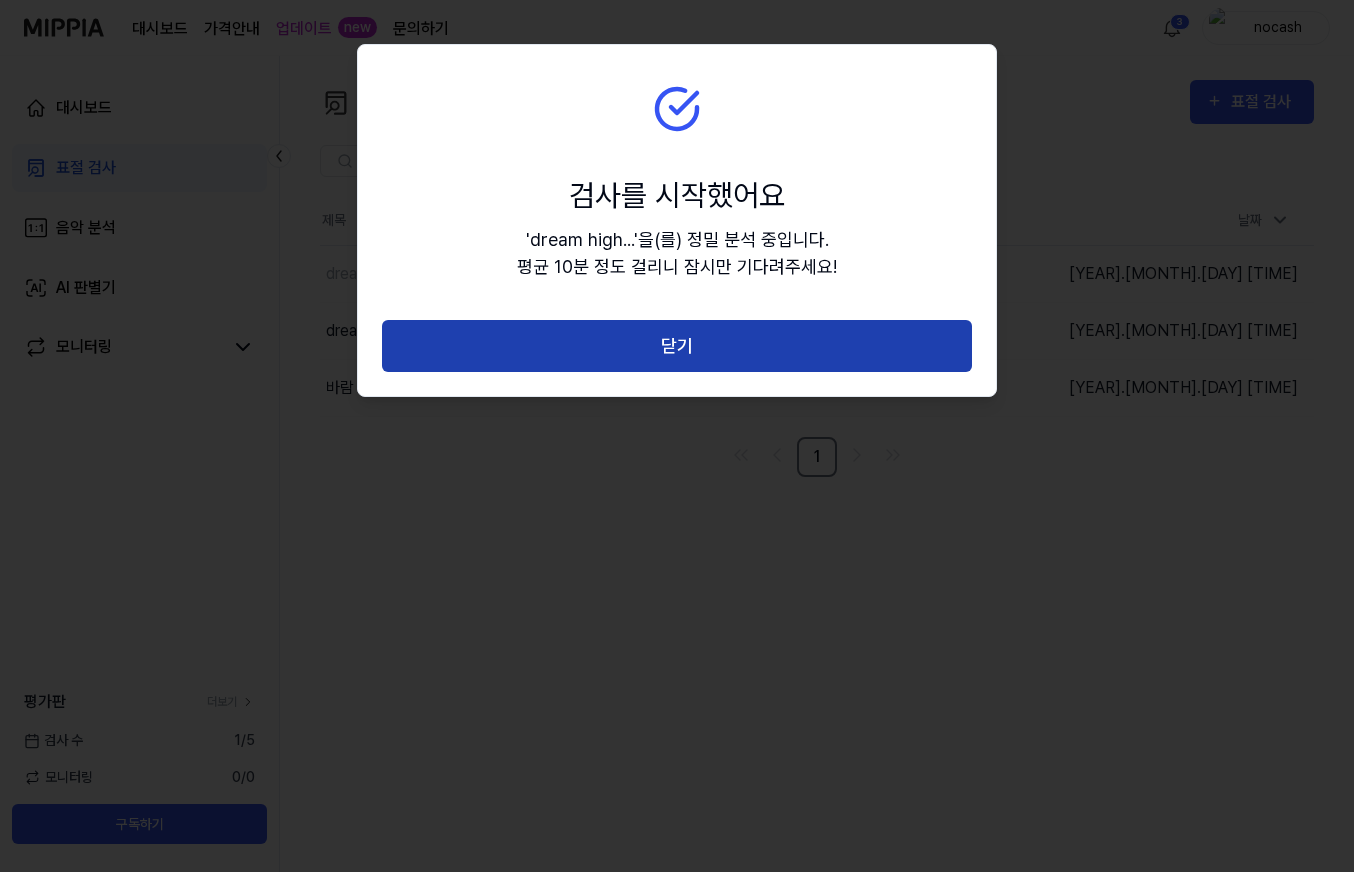click on "닫기" at bounding box center (677, 346) 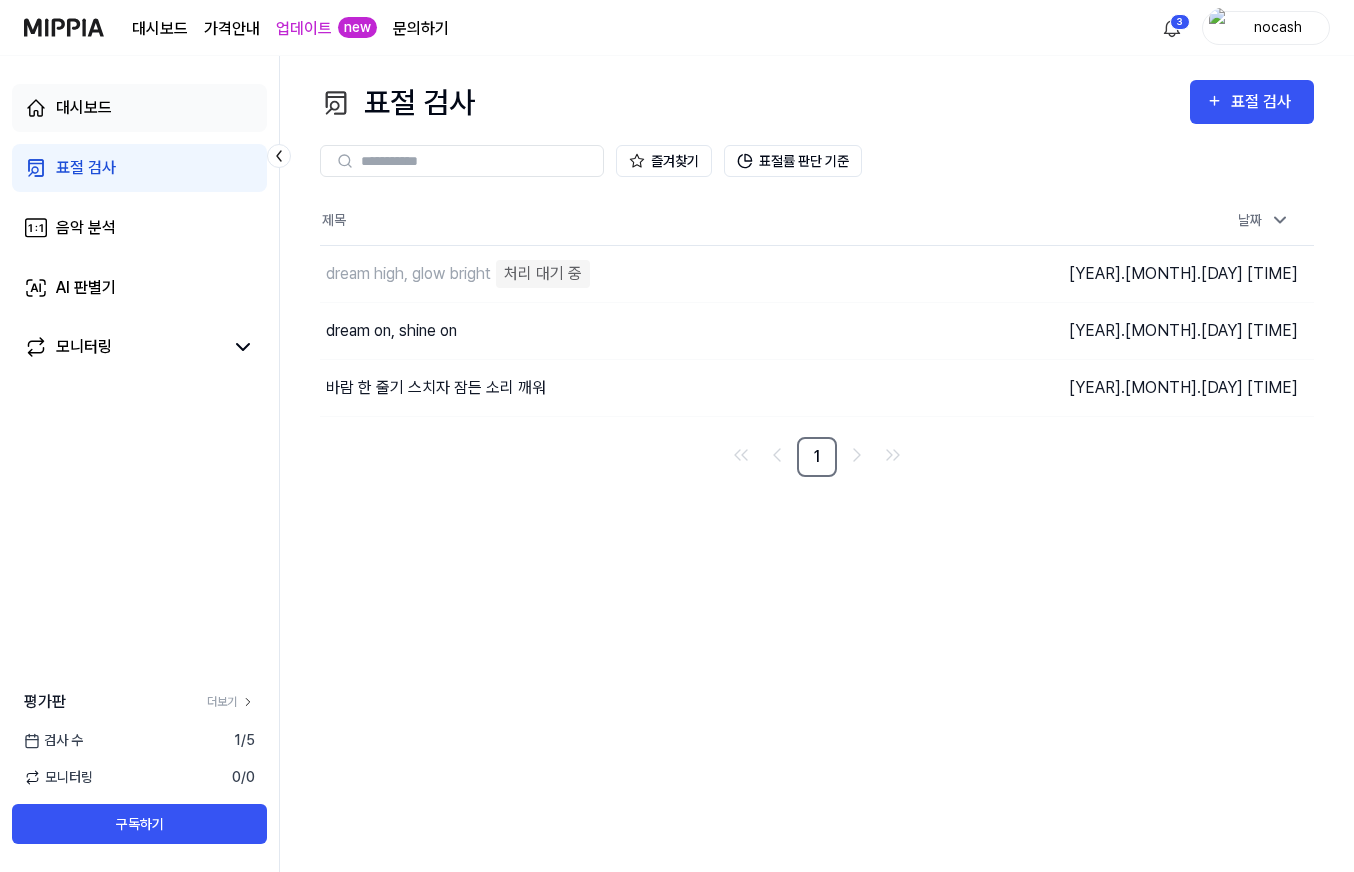 click on "대시보드" at bounding box center [139, 108] 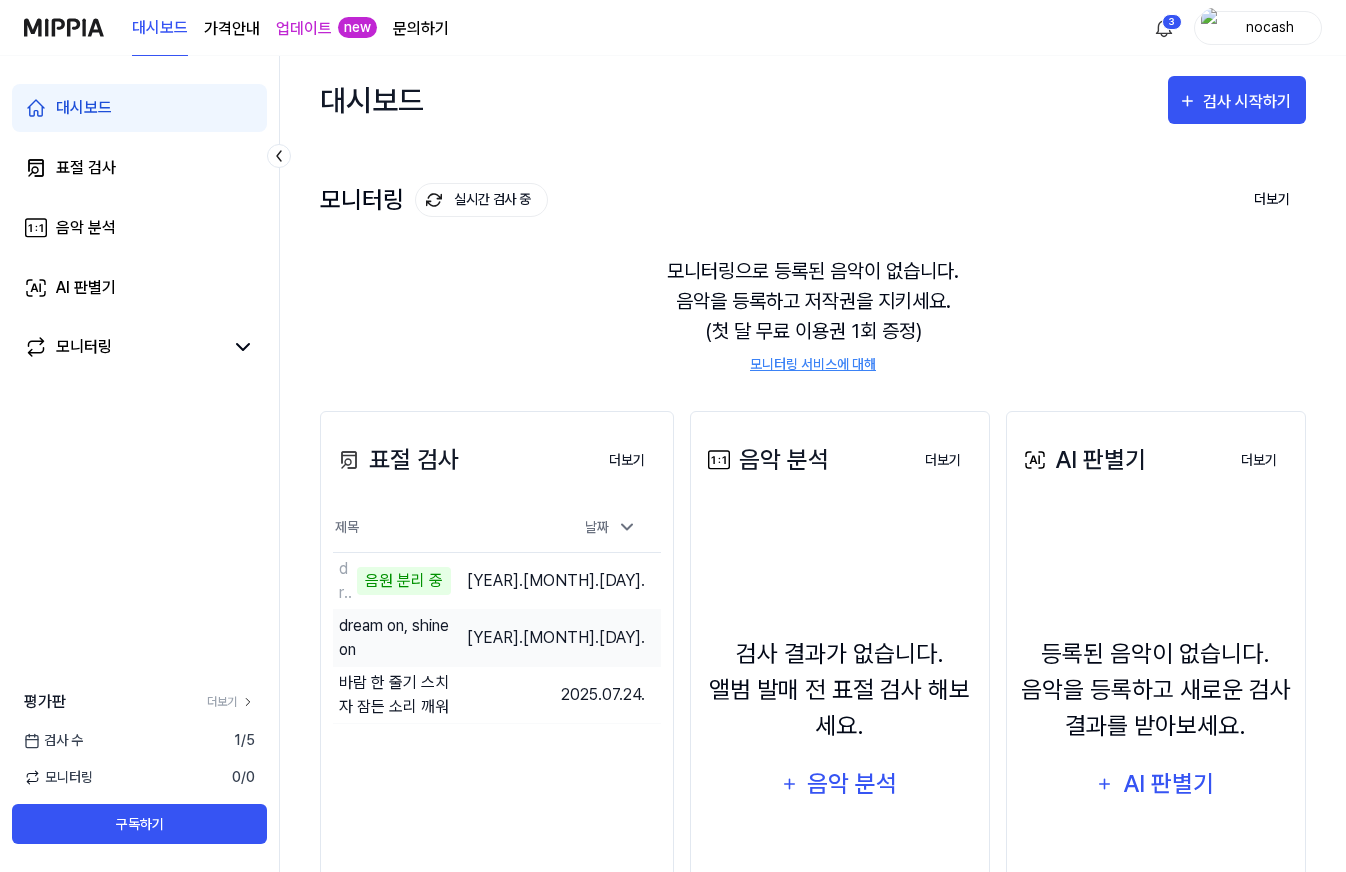 click on "dream on, shine on" at bounding box center [395, 638] 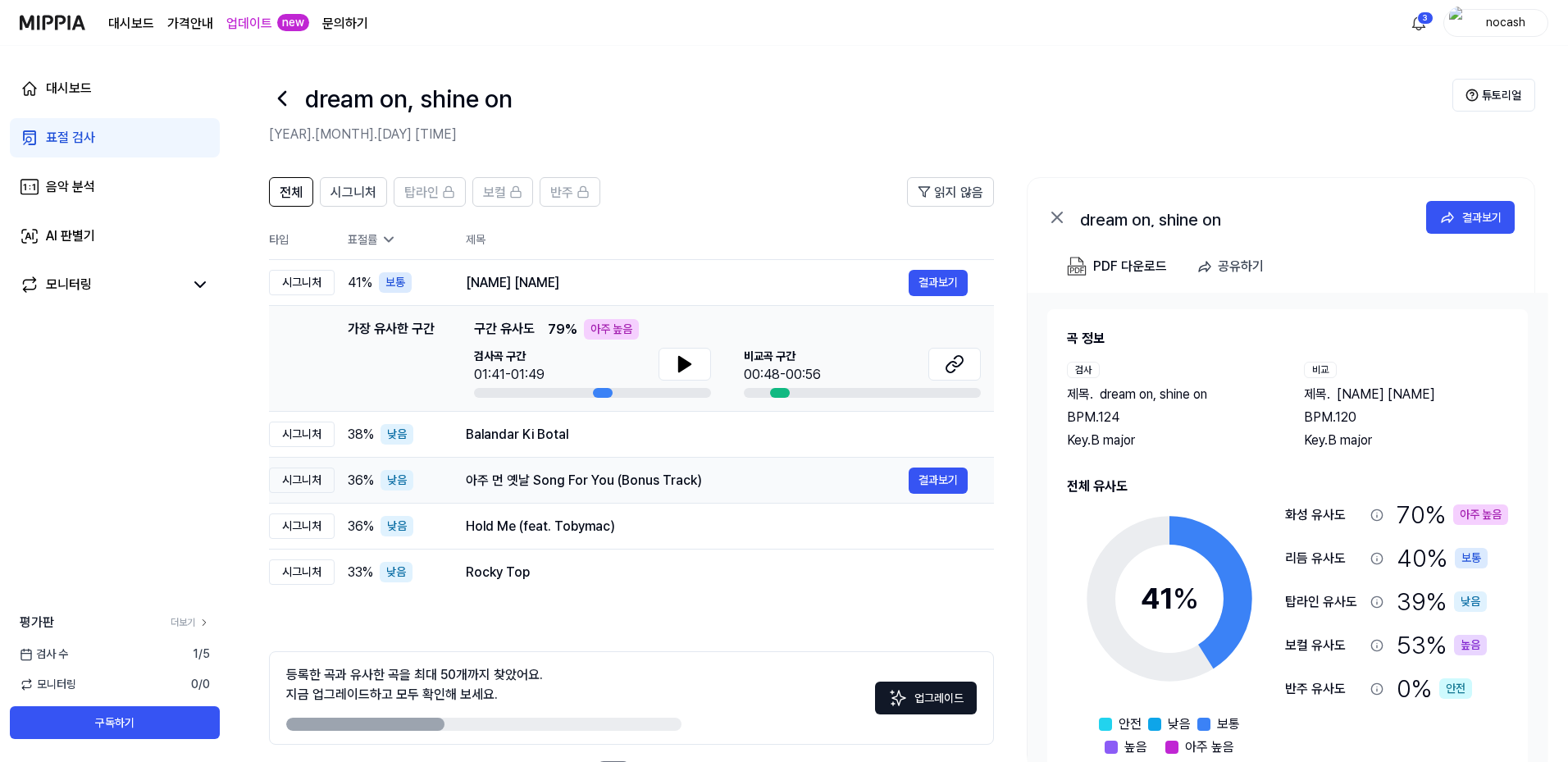 click on "아주 먼 옛날 Song For You (Bonus Track)" at bounding box center (687, 481) 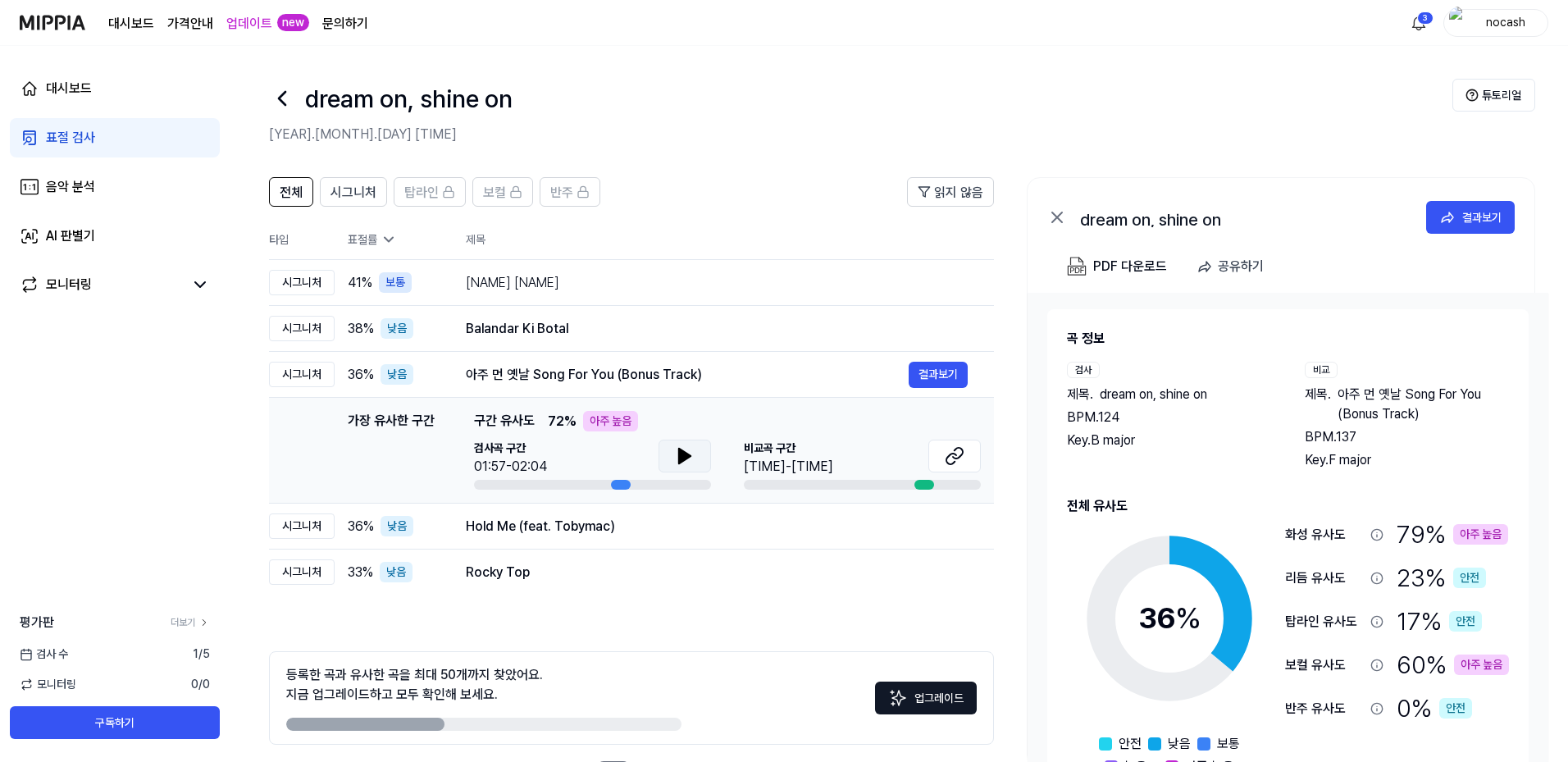 click 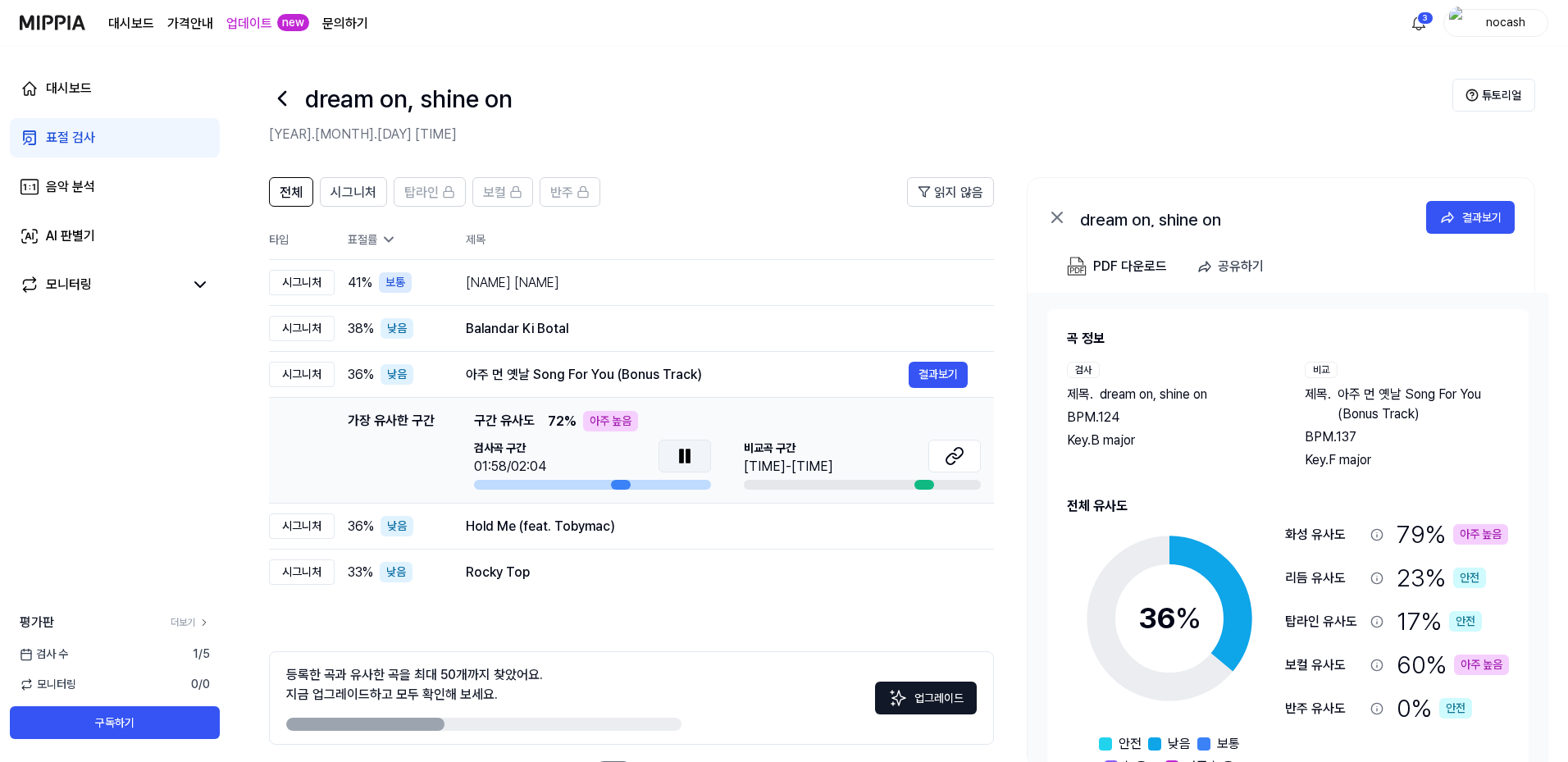 click 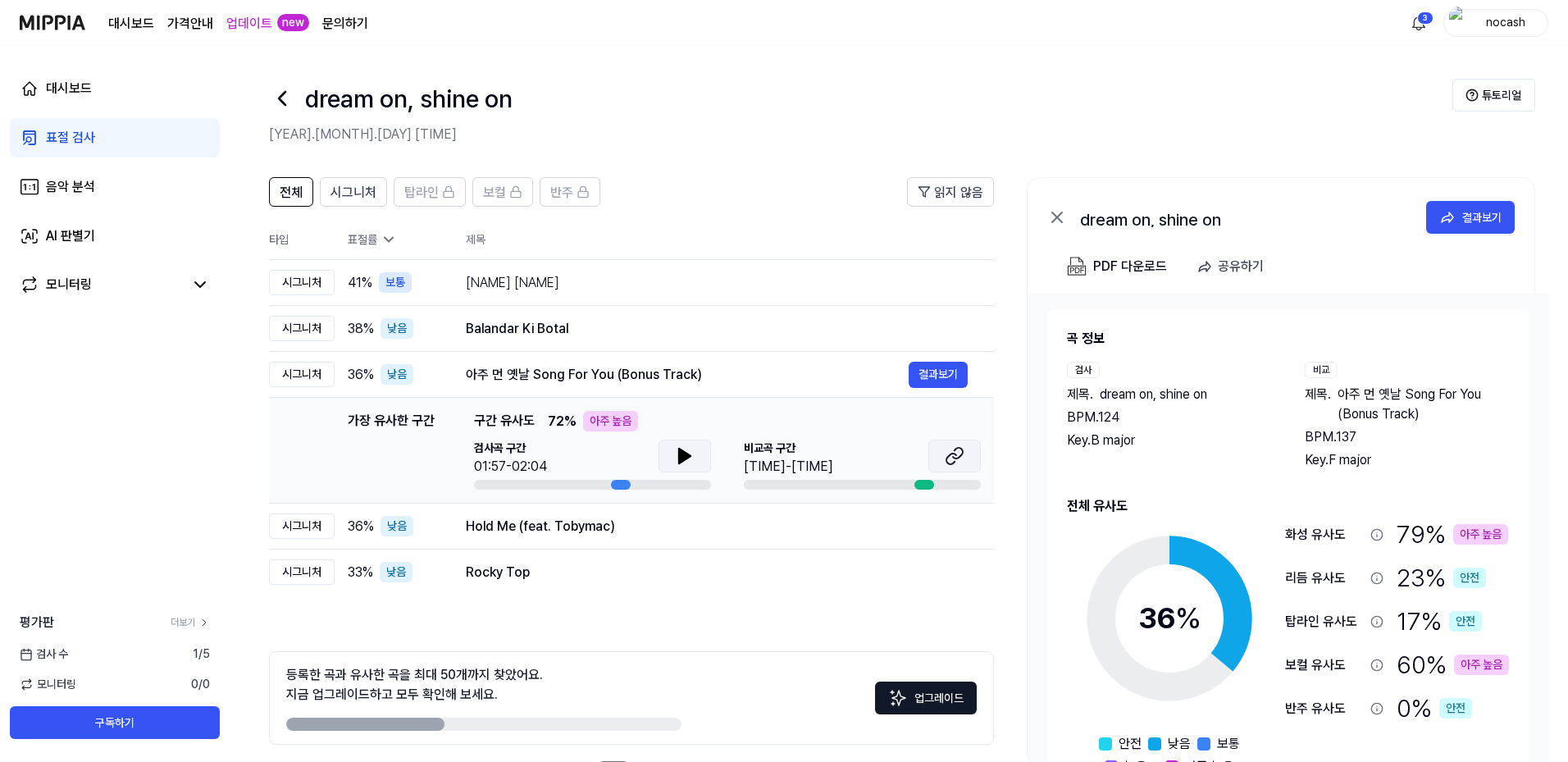 click at bounding box center [955, 456] 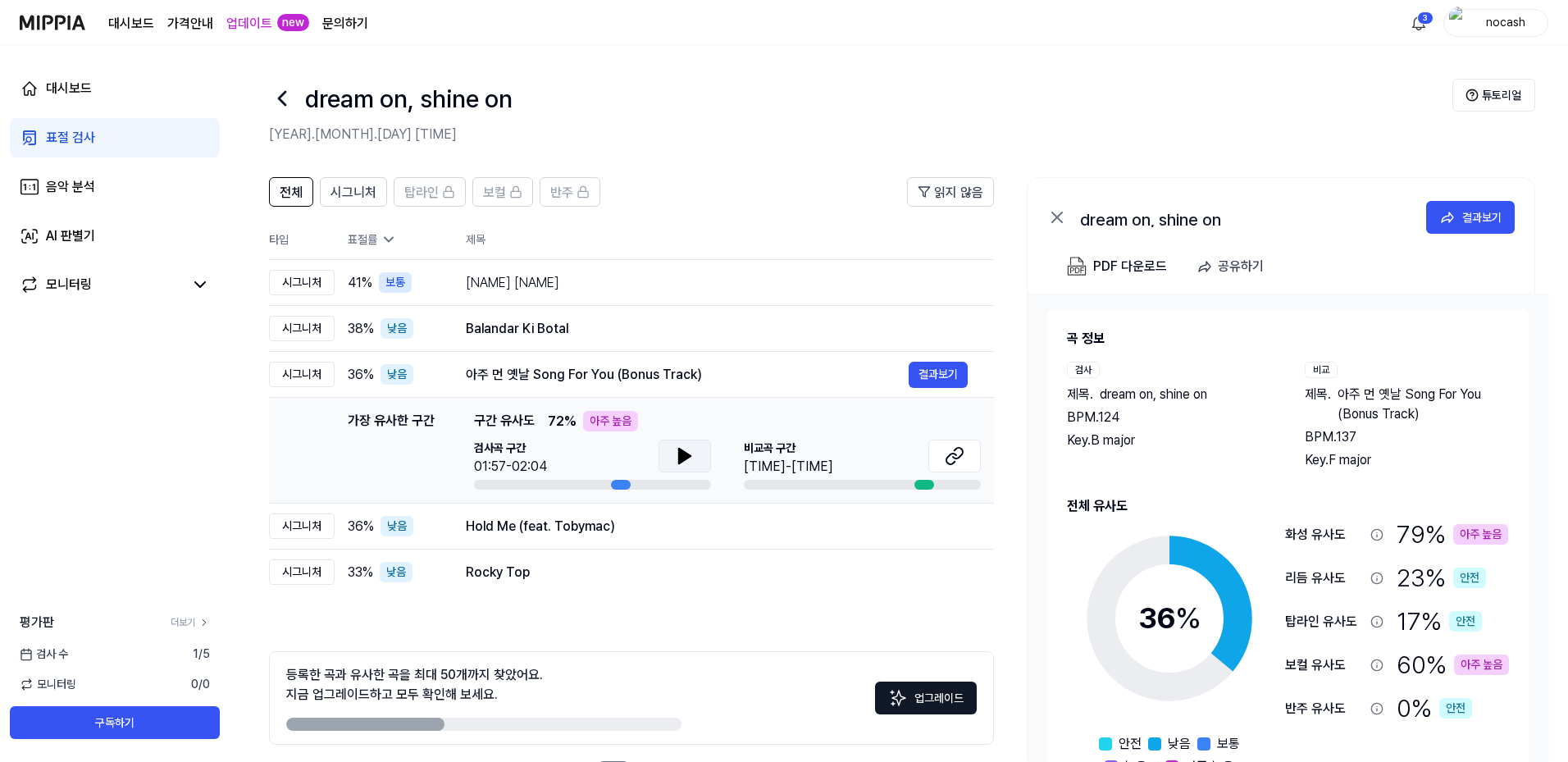 click 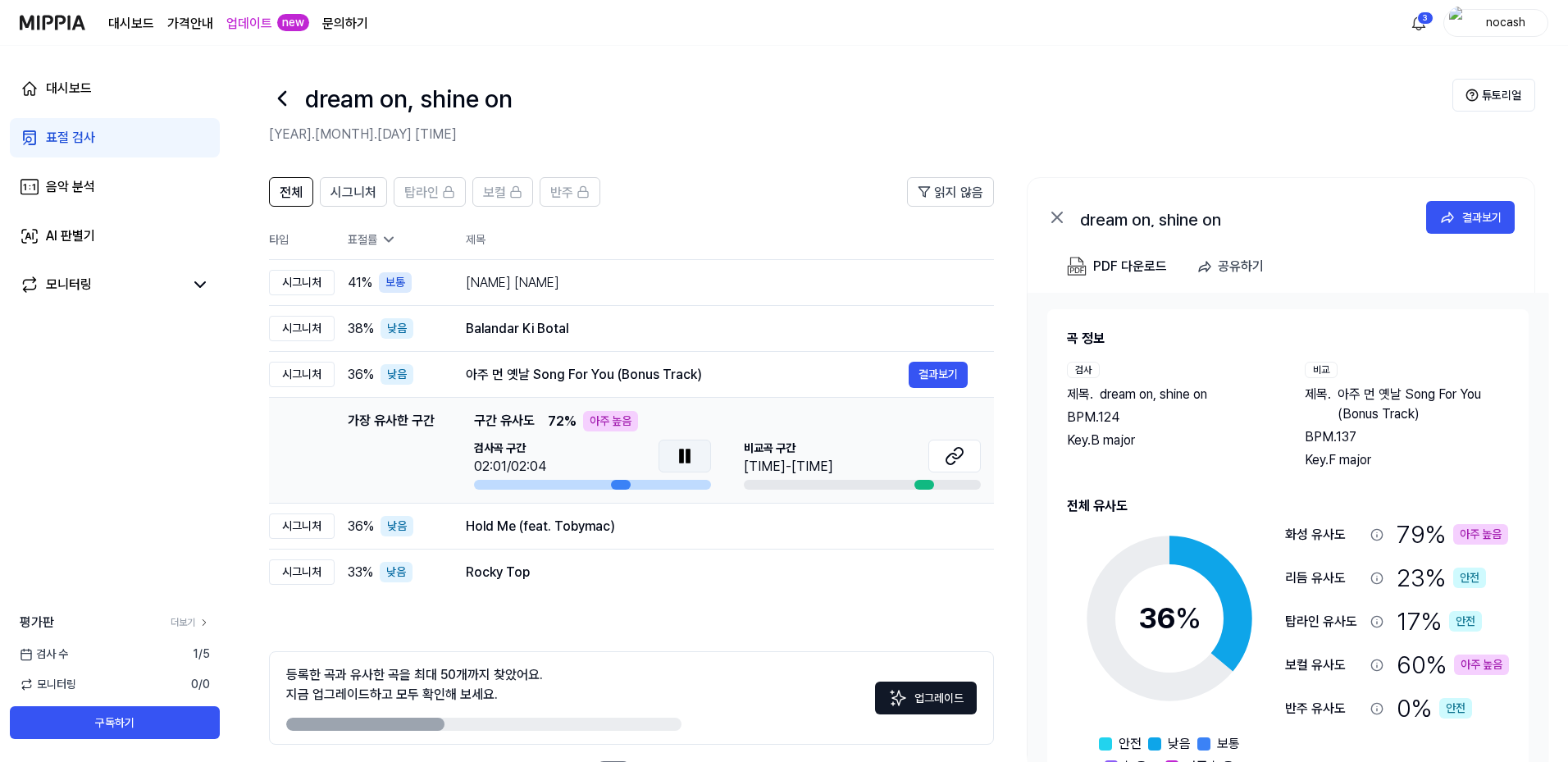 click 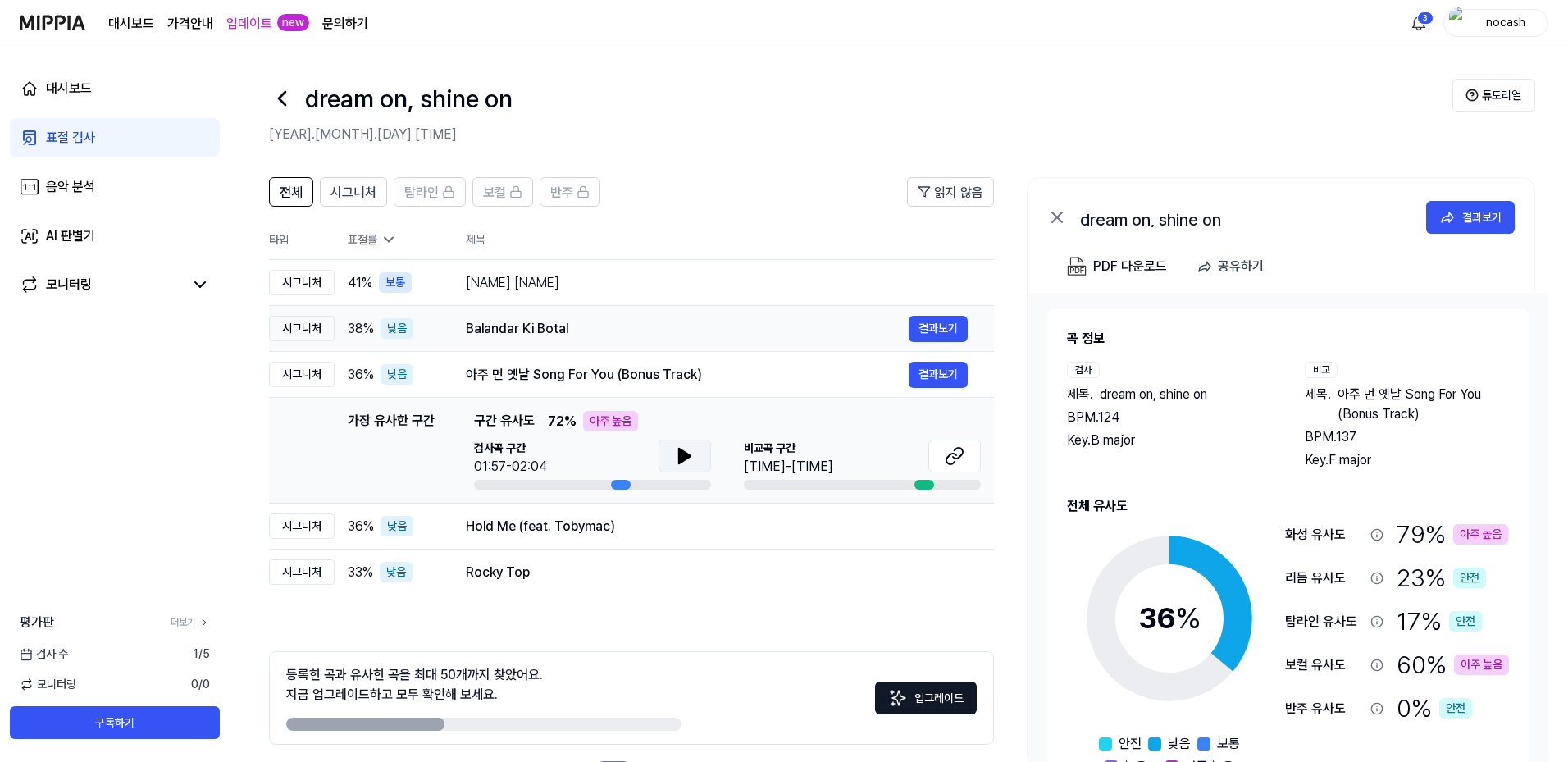 click on "Balandar Ki Botal" at bounding box center [687, 329] 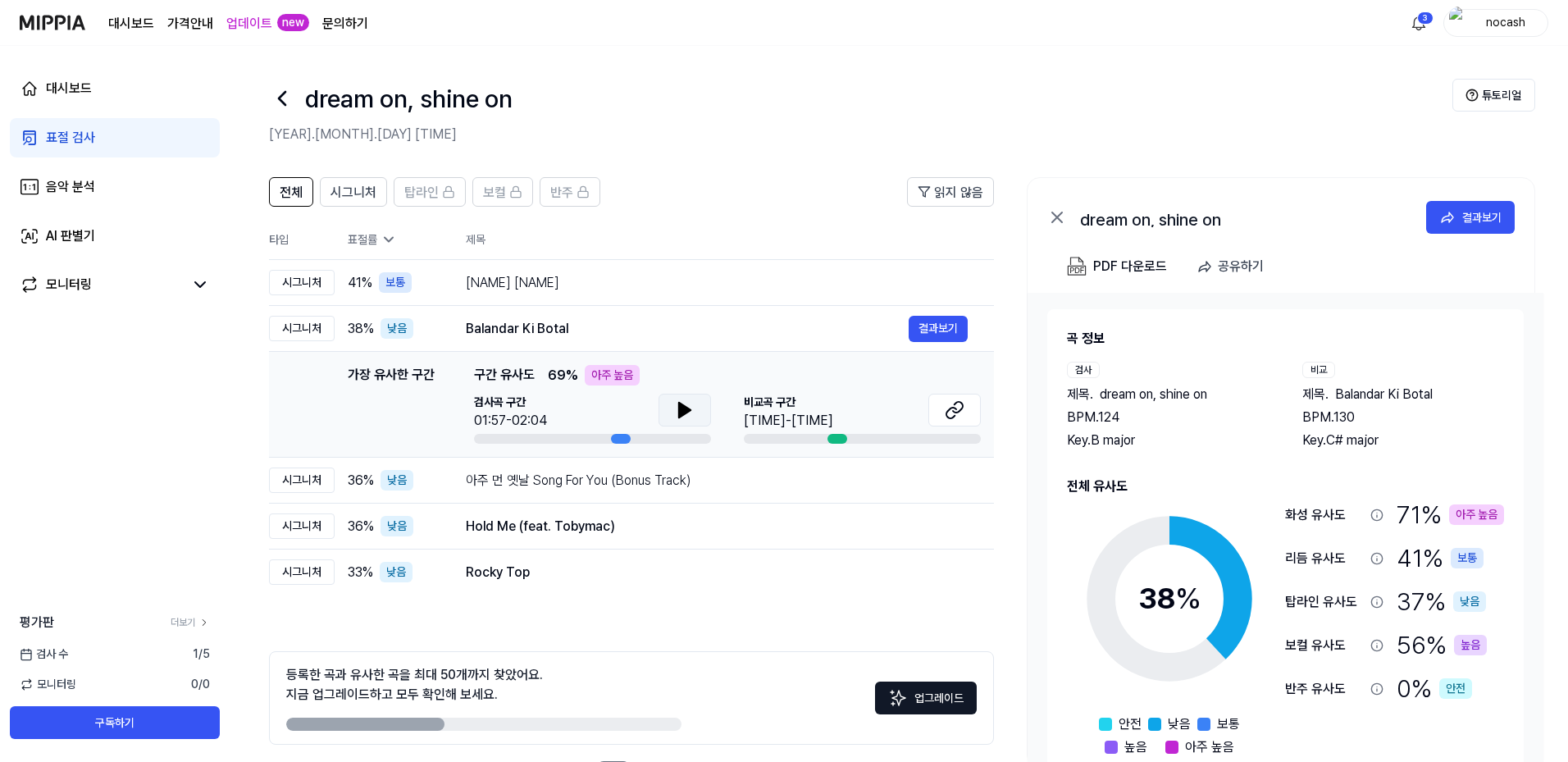 click 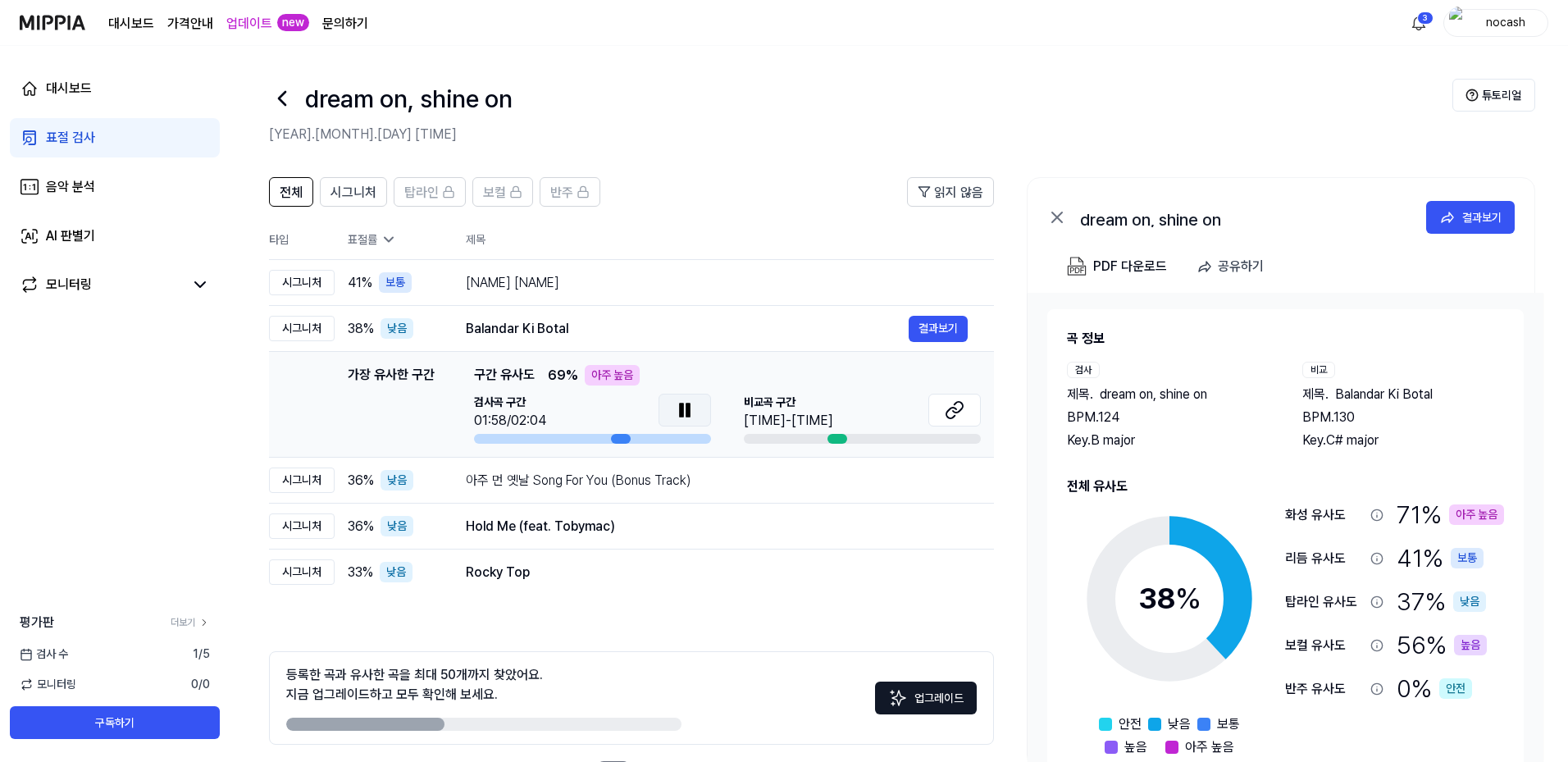 click 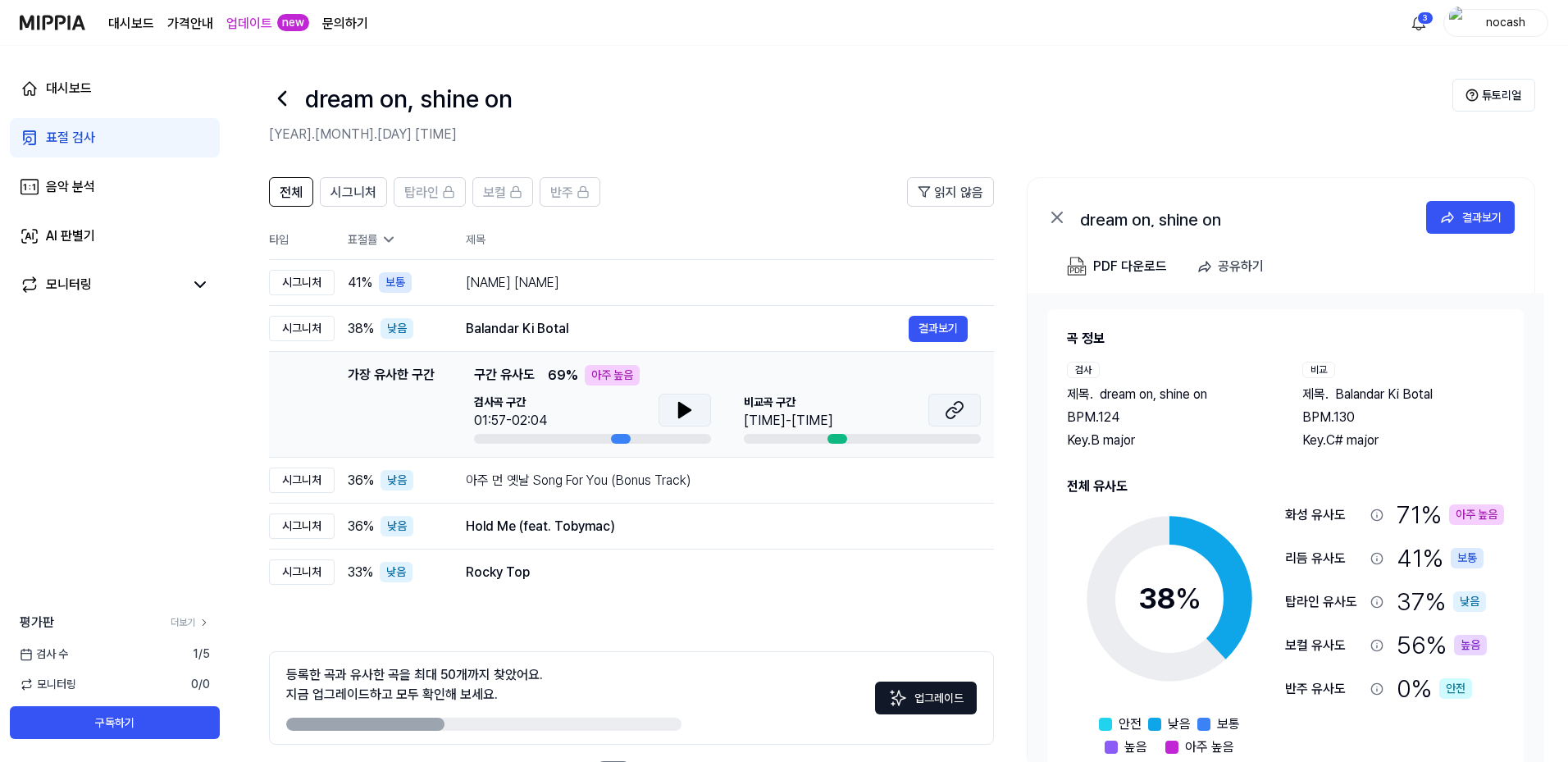 click at bounding box center (955, 410) 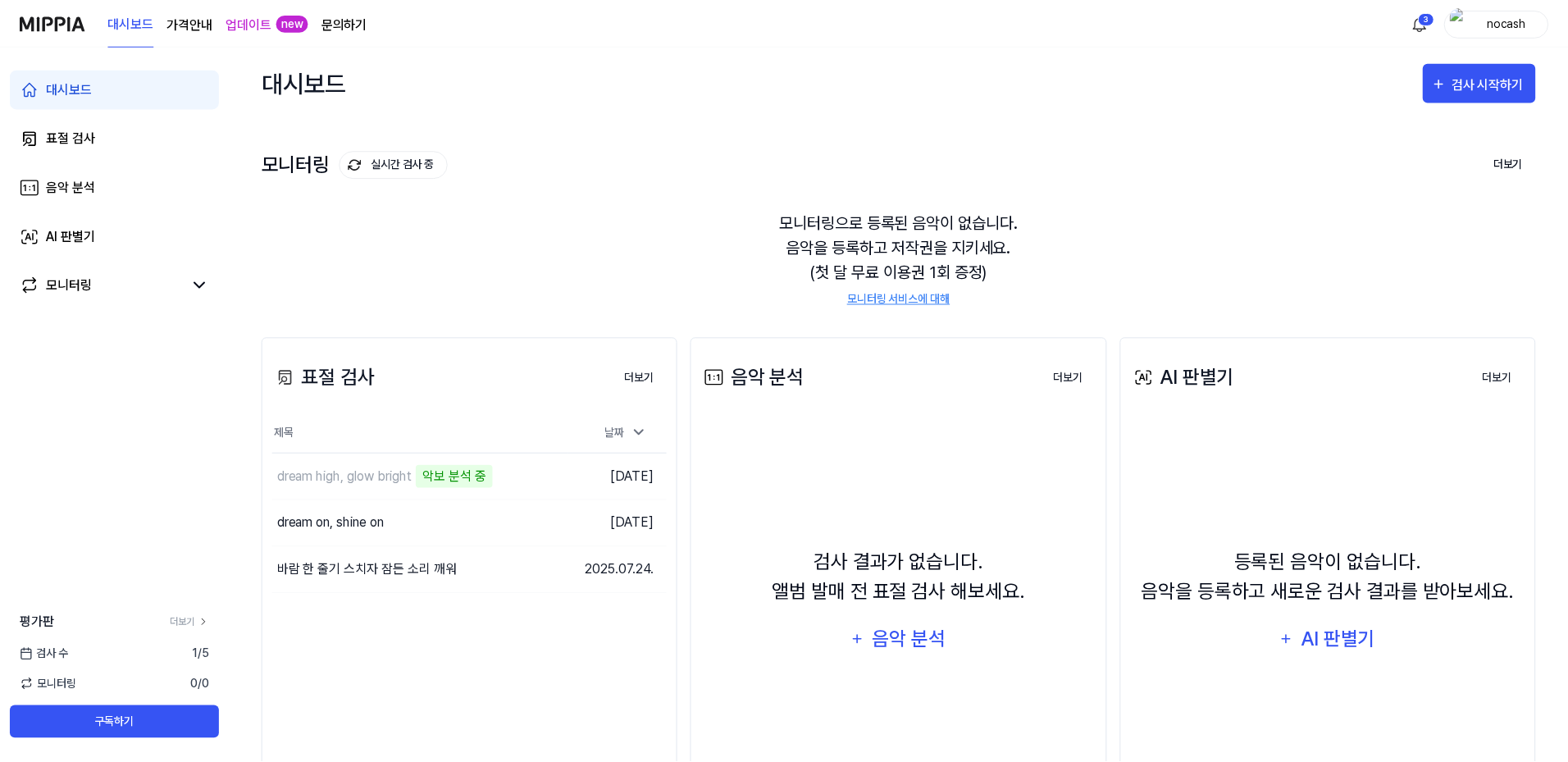 scroll, scrollTop: 0, scrollLeft: 0, axis: both 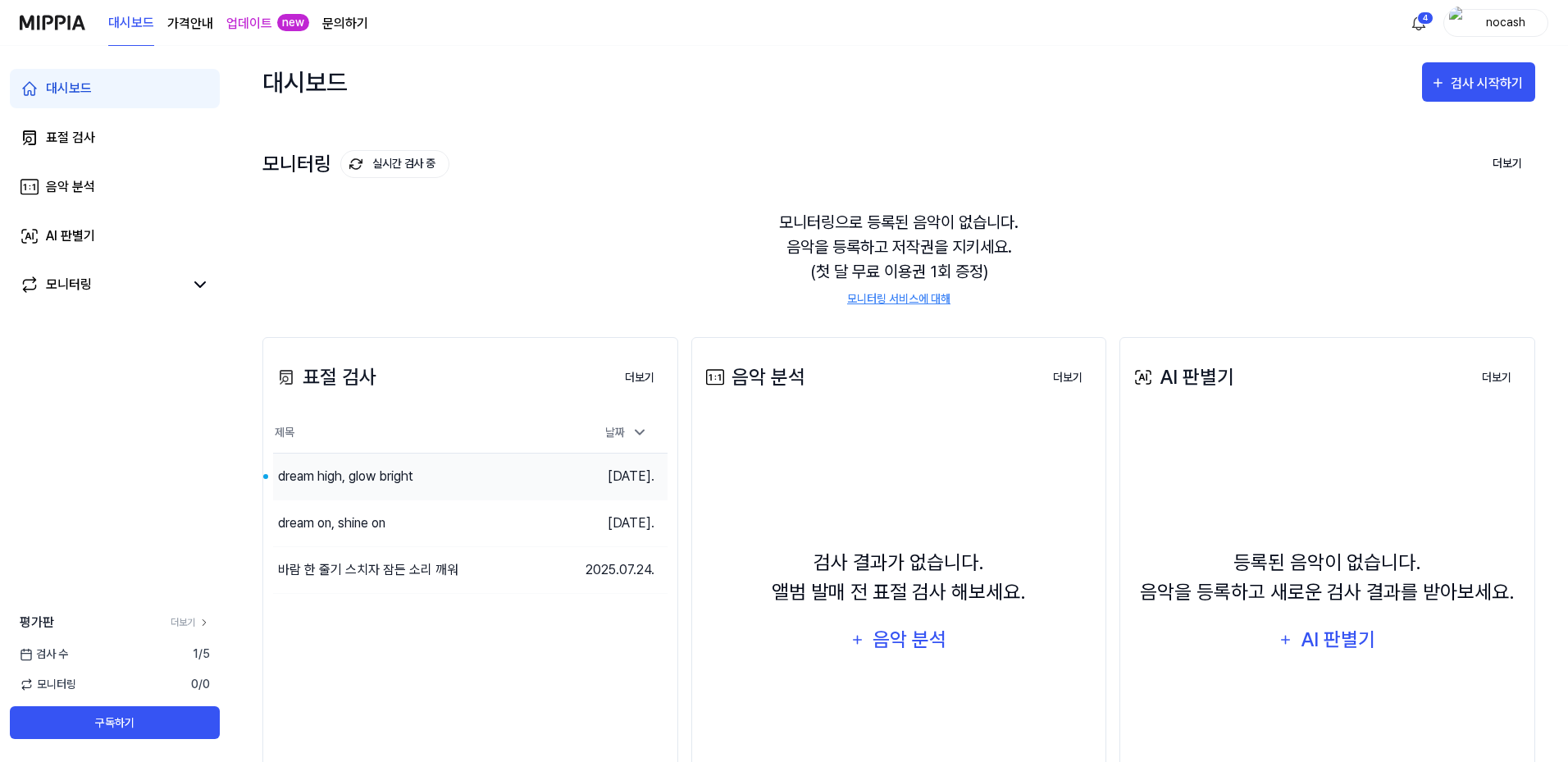 click on "dream high, glow bright" at bounding box center [421, 477] 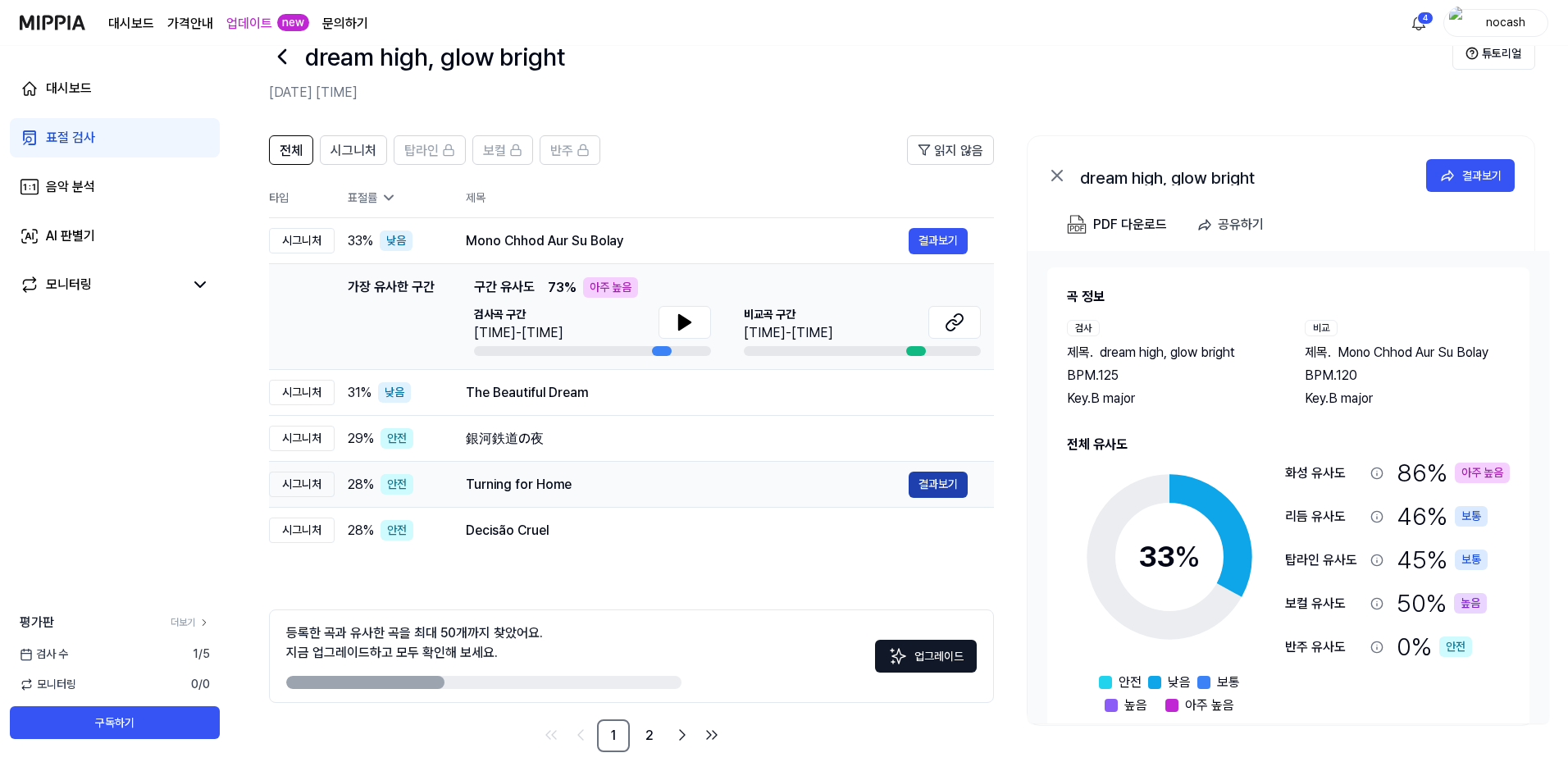 scroll, scrollTop: 65, scrollLeft: 0, axis: vertical 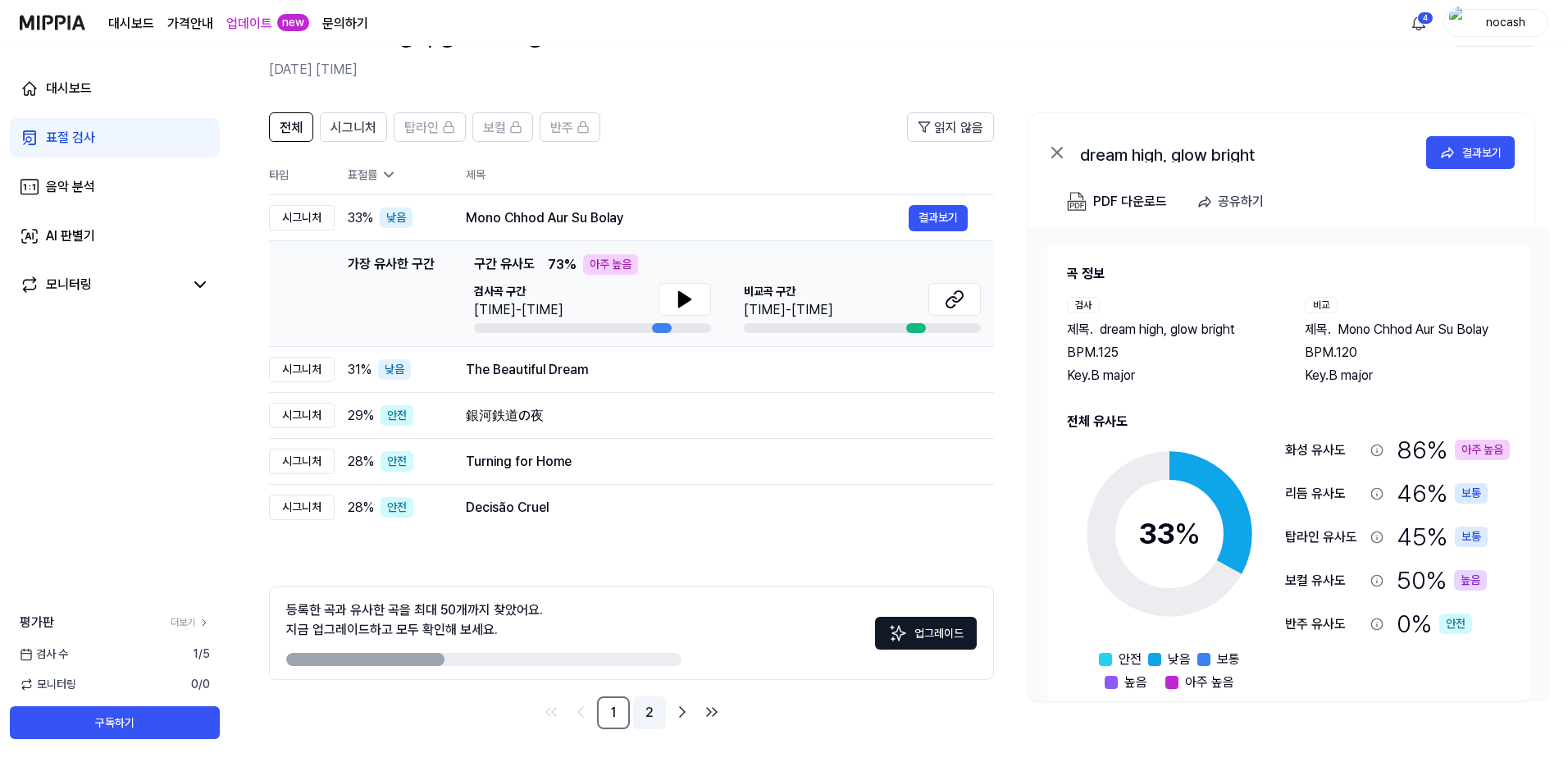 click on "2" at bounding box center [650, 713] 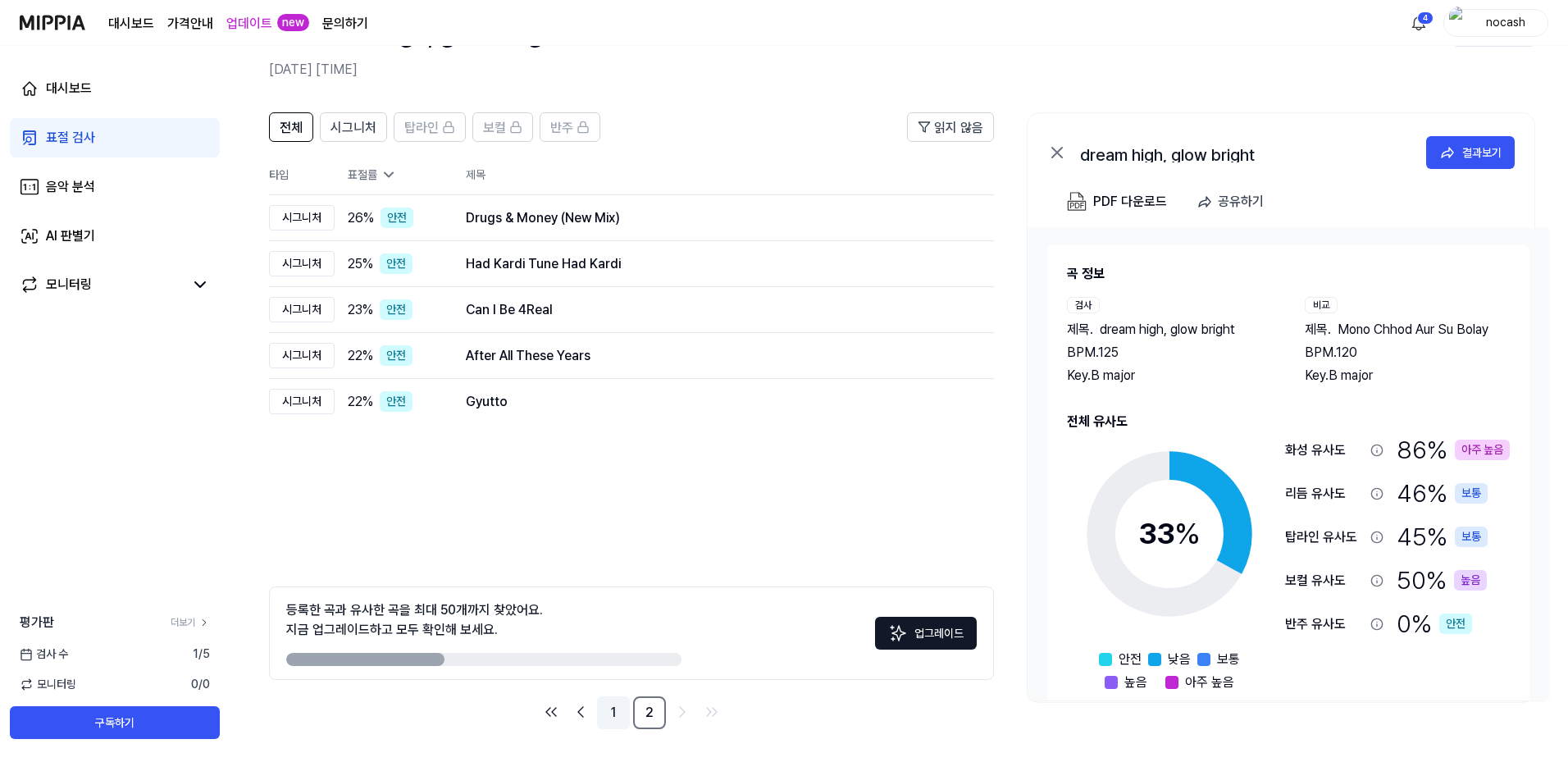 click on "1" at bounding box center (613, 713) 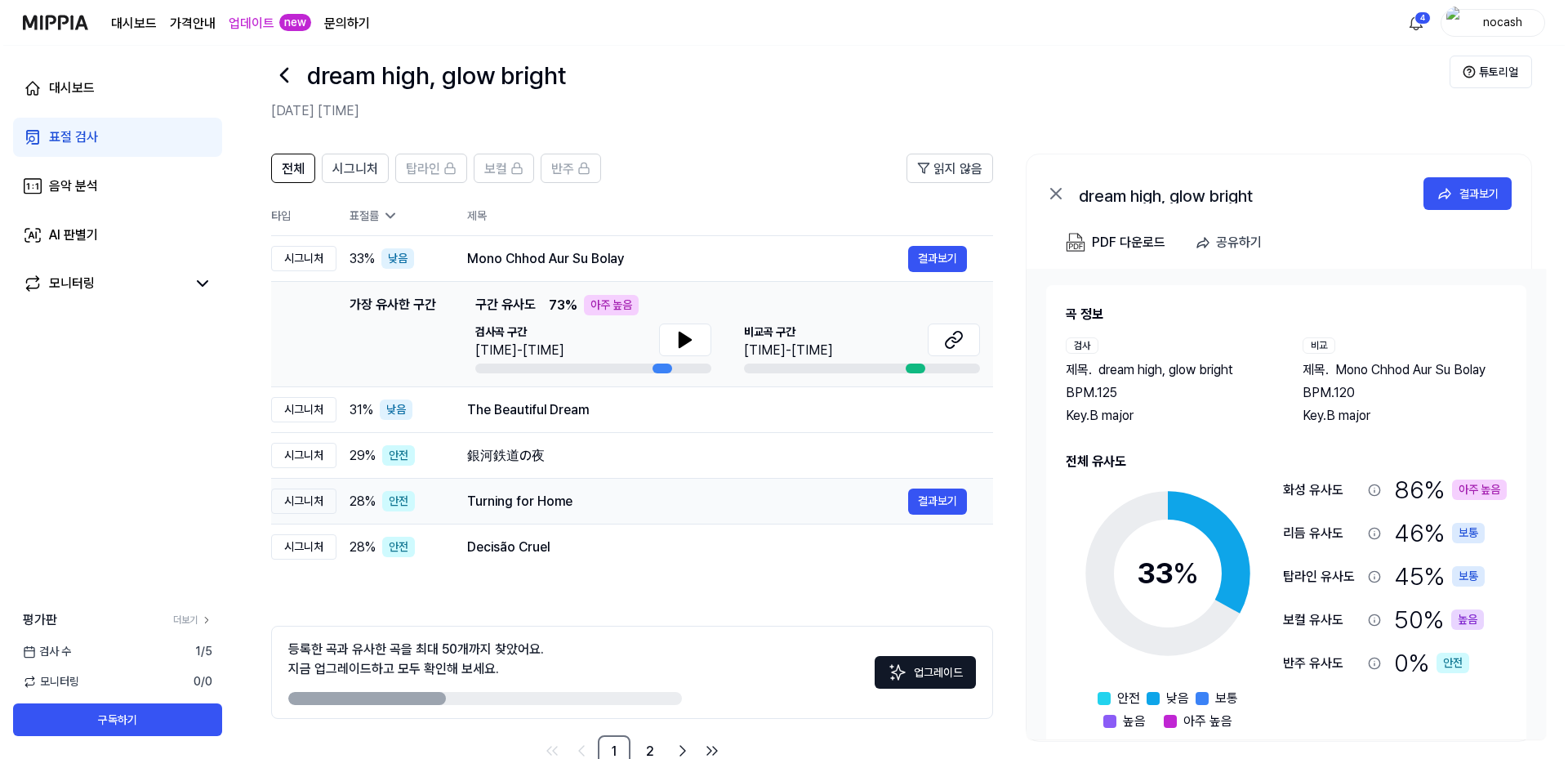 scroll, scrollTop: 0, scrollLeft: 0, axis: both 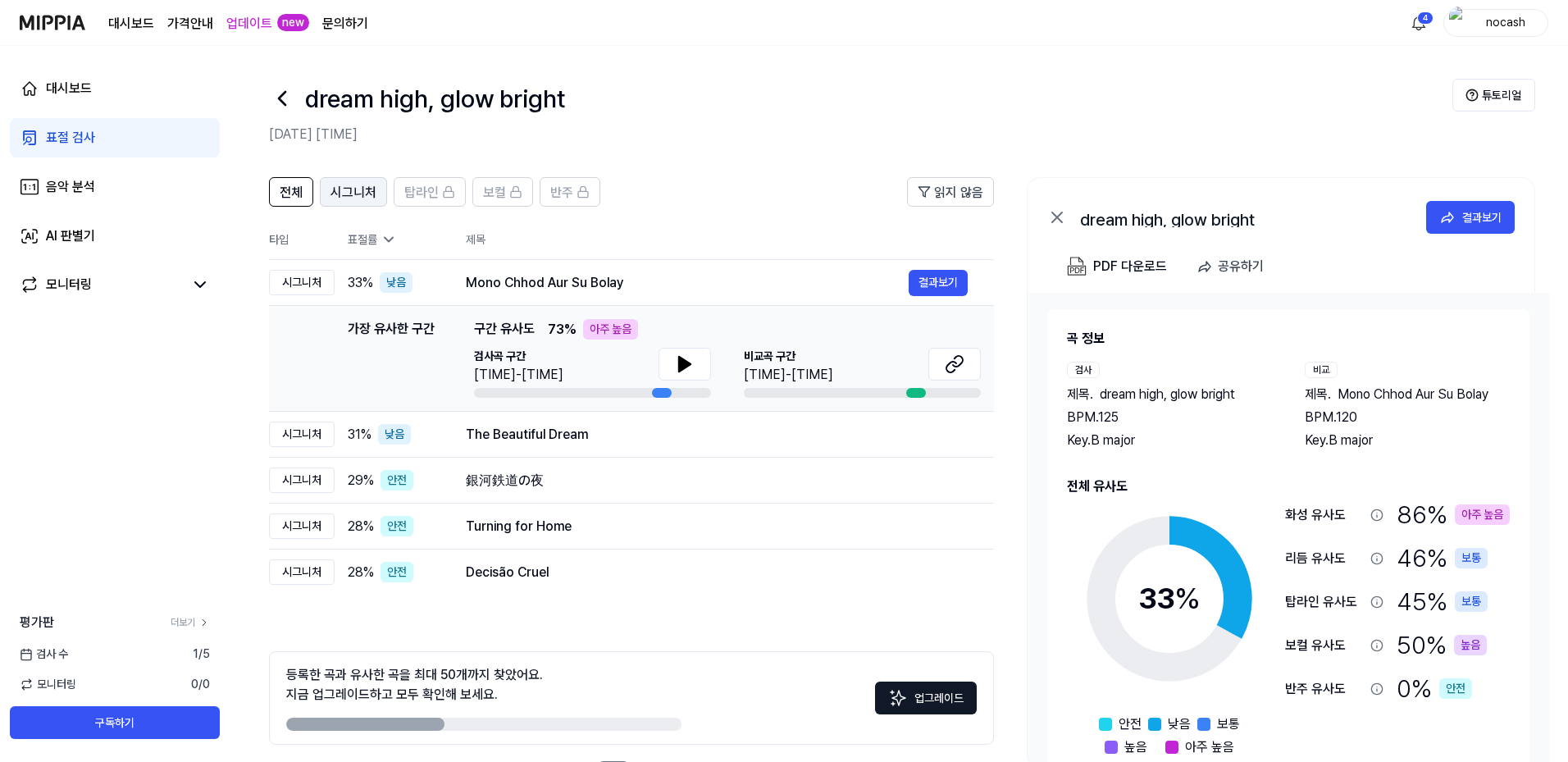 click on "시그니처" at bounding box center (353, 193) 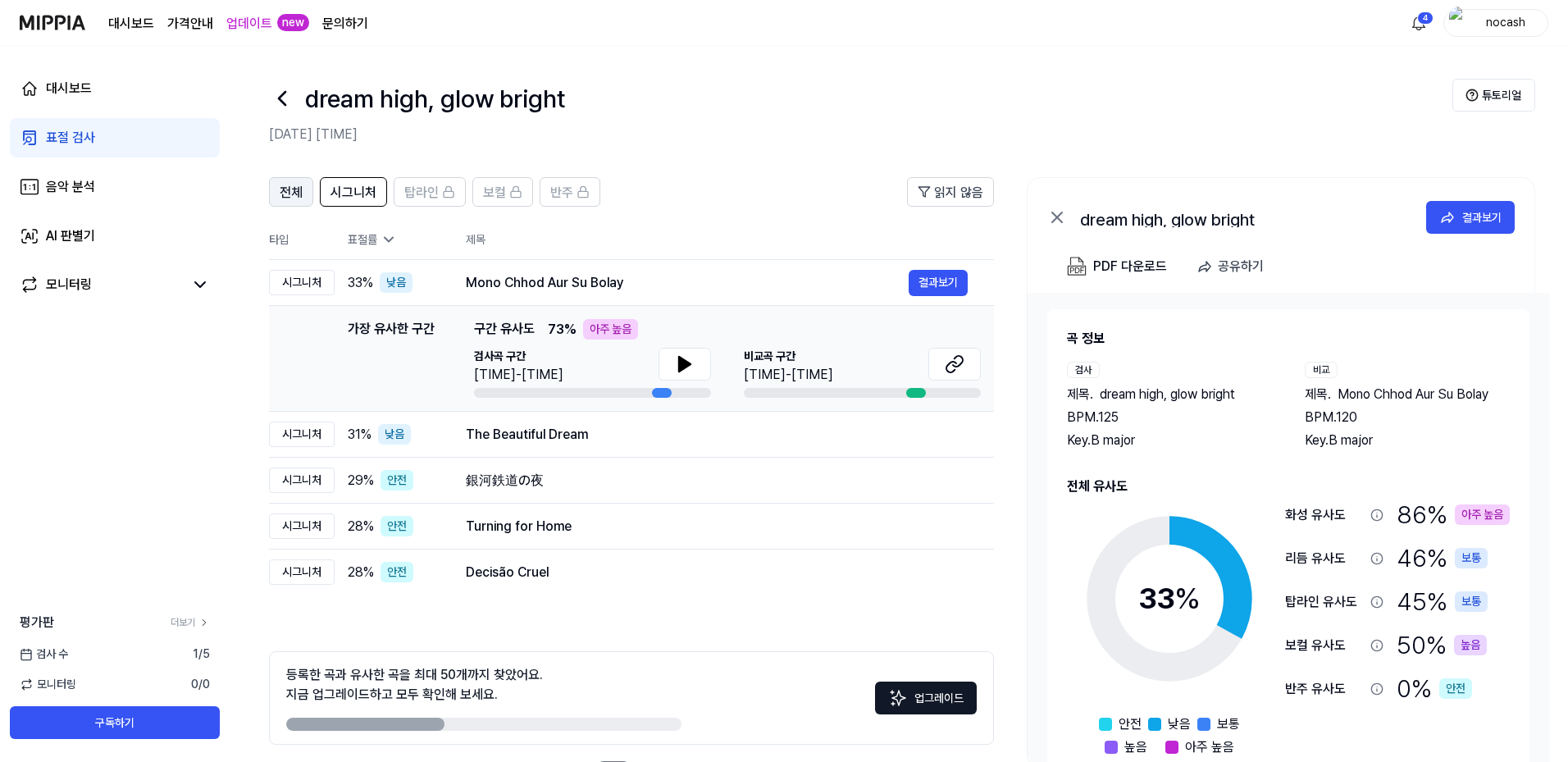 click on "전체" at bounding box center (291, 193) 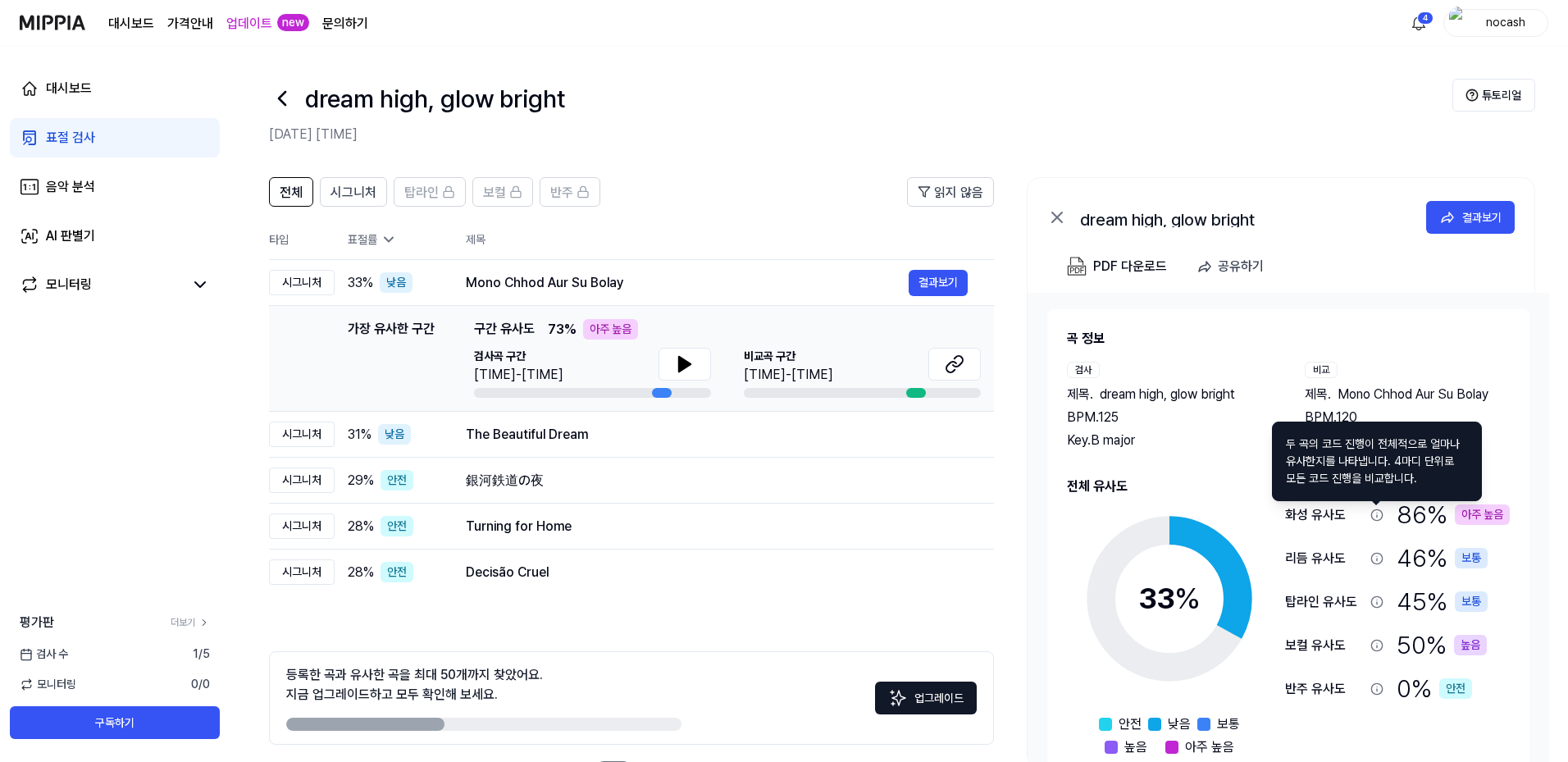 click 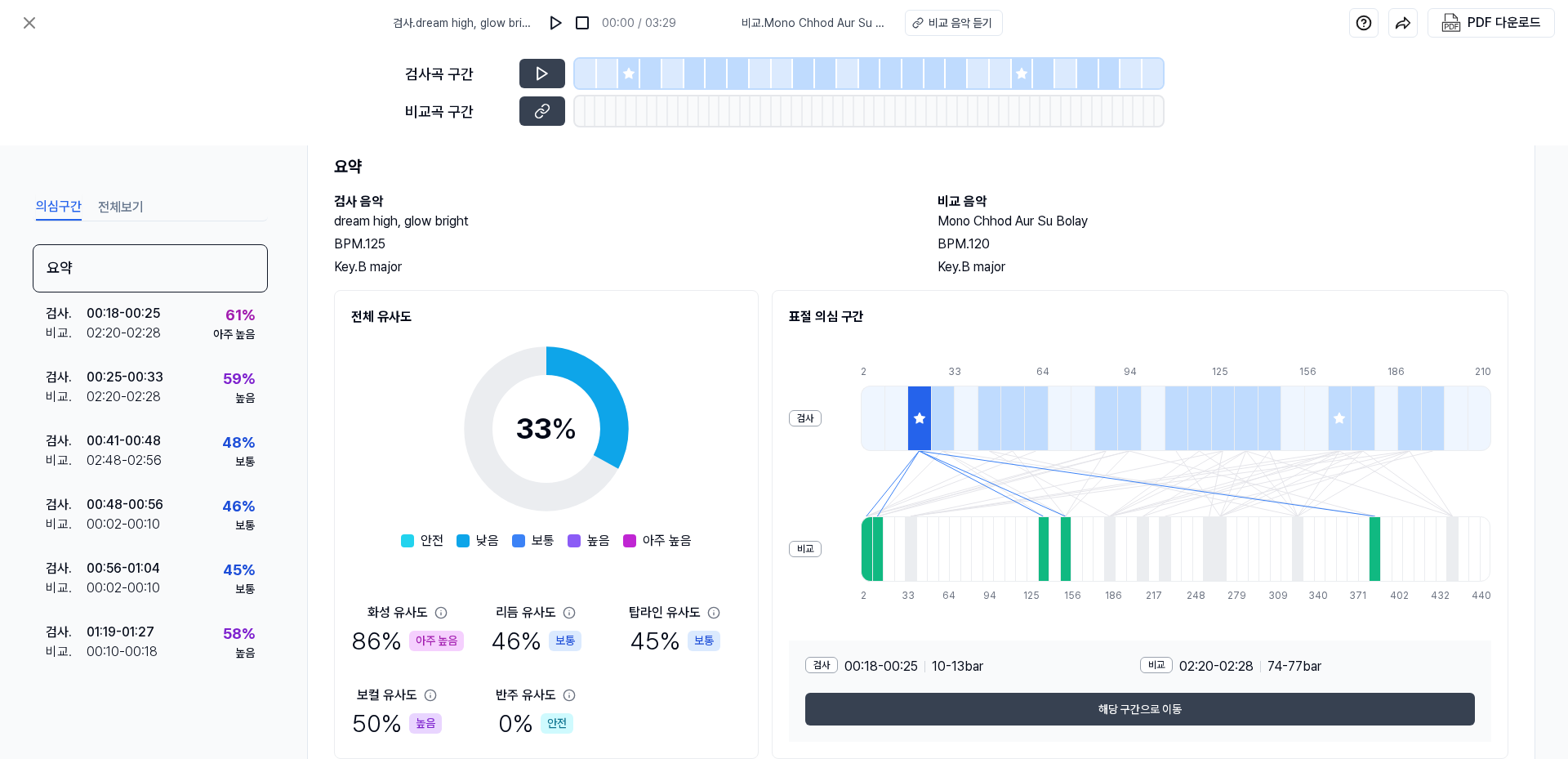 scroll, scrollTop: 110, scrollLeft: 0, axis: vertical 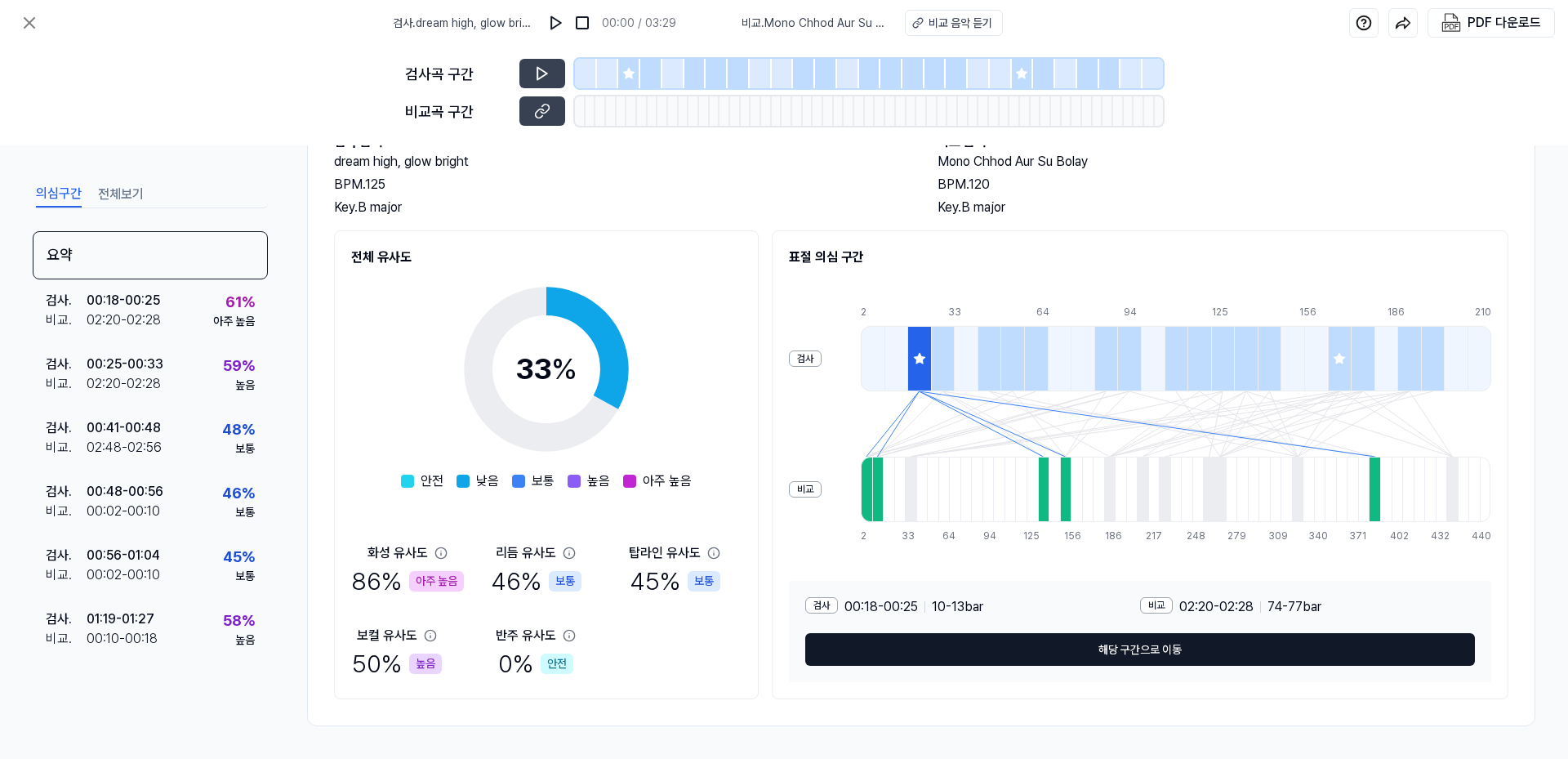 click on "해당 구간으로 이동" at bounding box center [1140, 650] 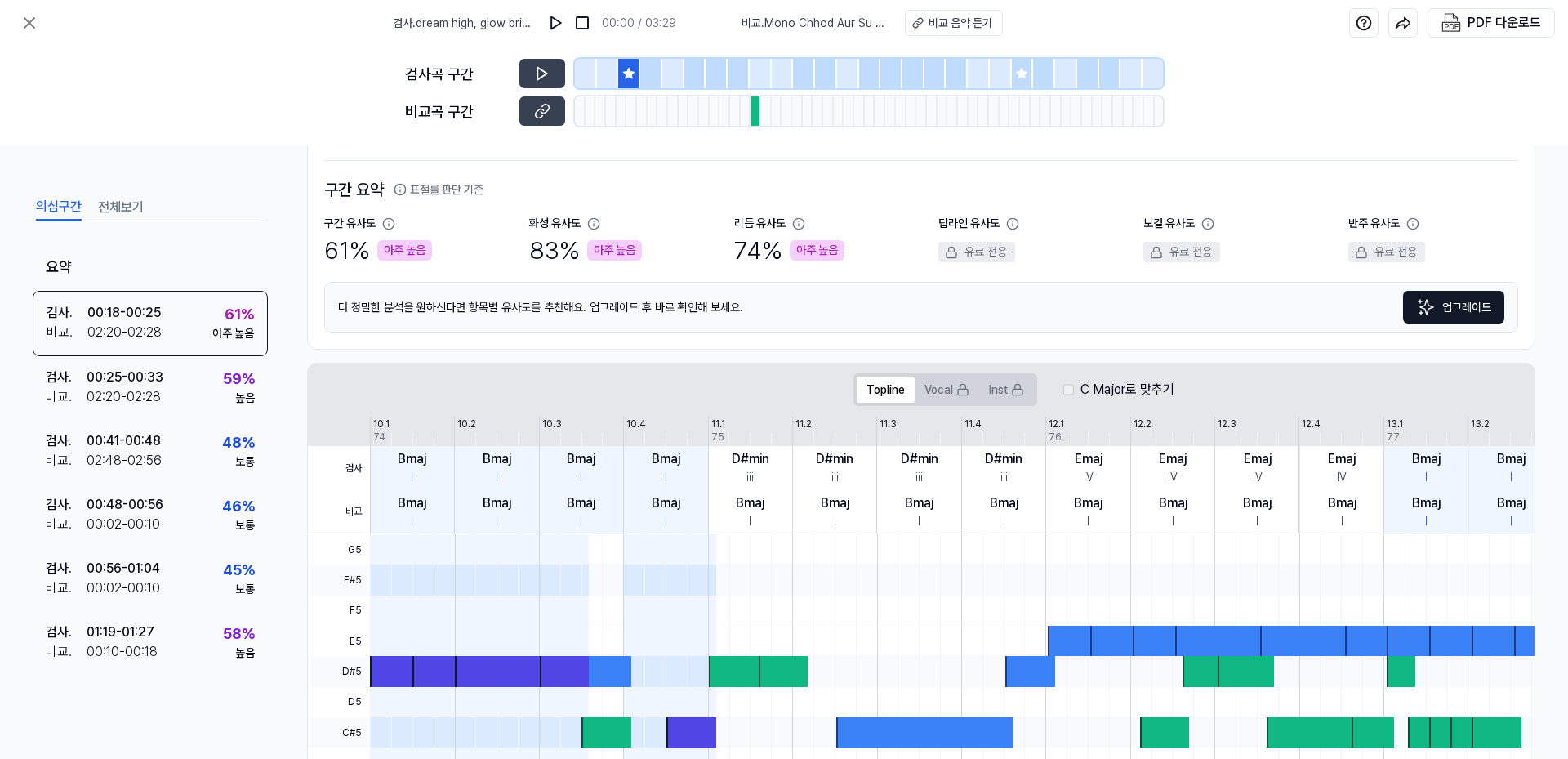 scroll, scrollTop: 0, scrollLeft: 0, axis: both 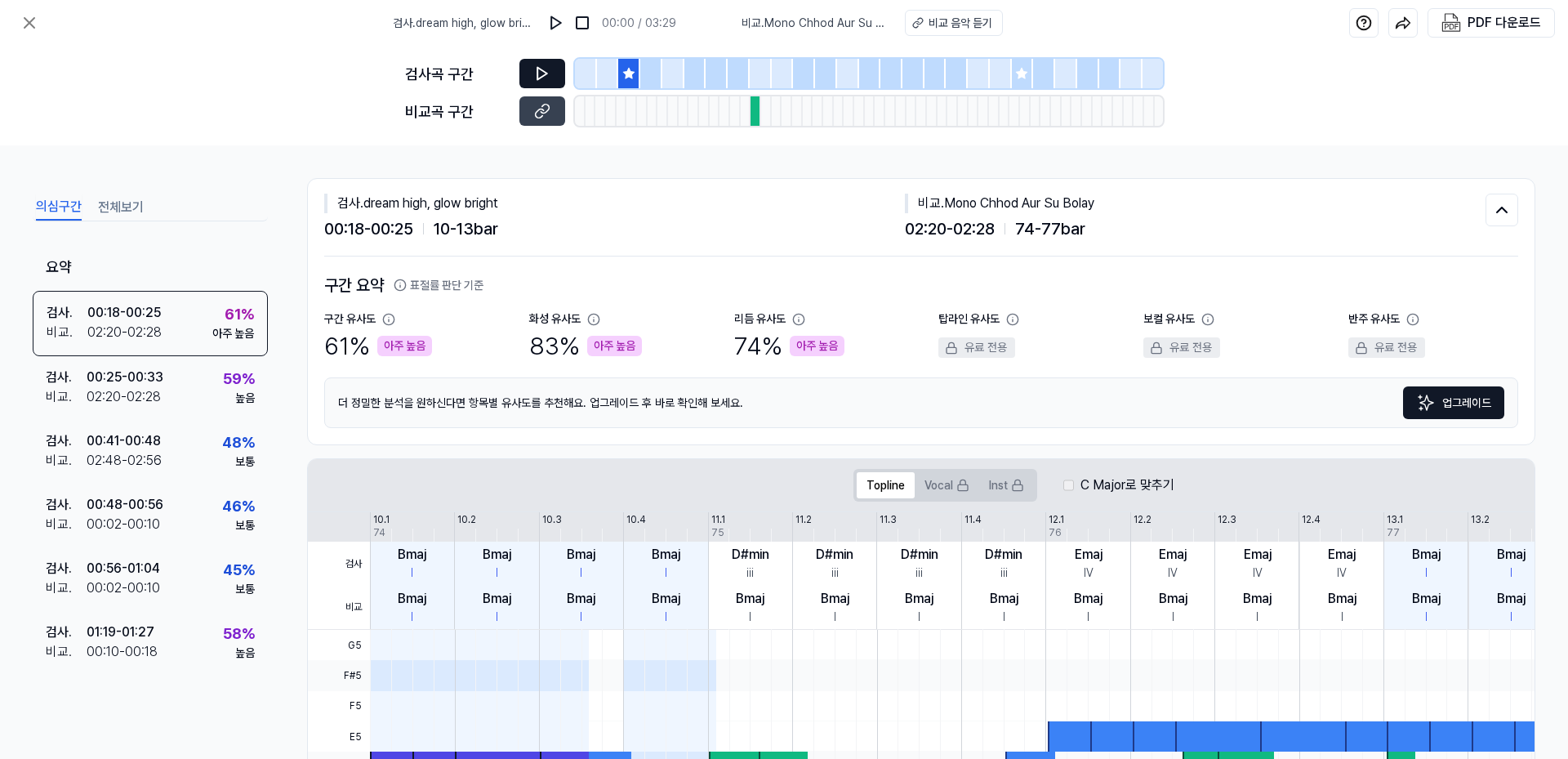 click 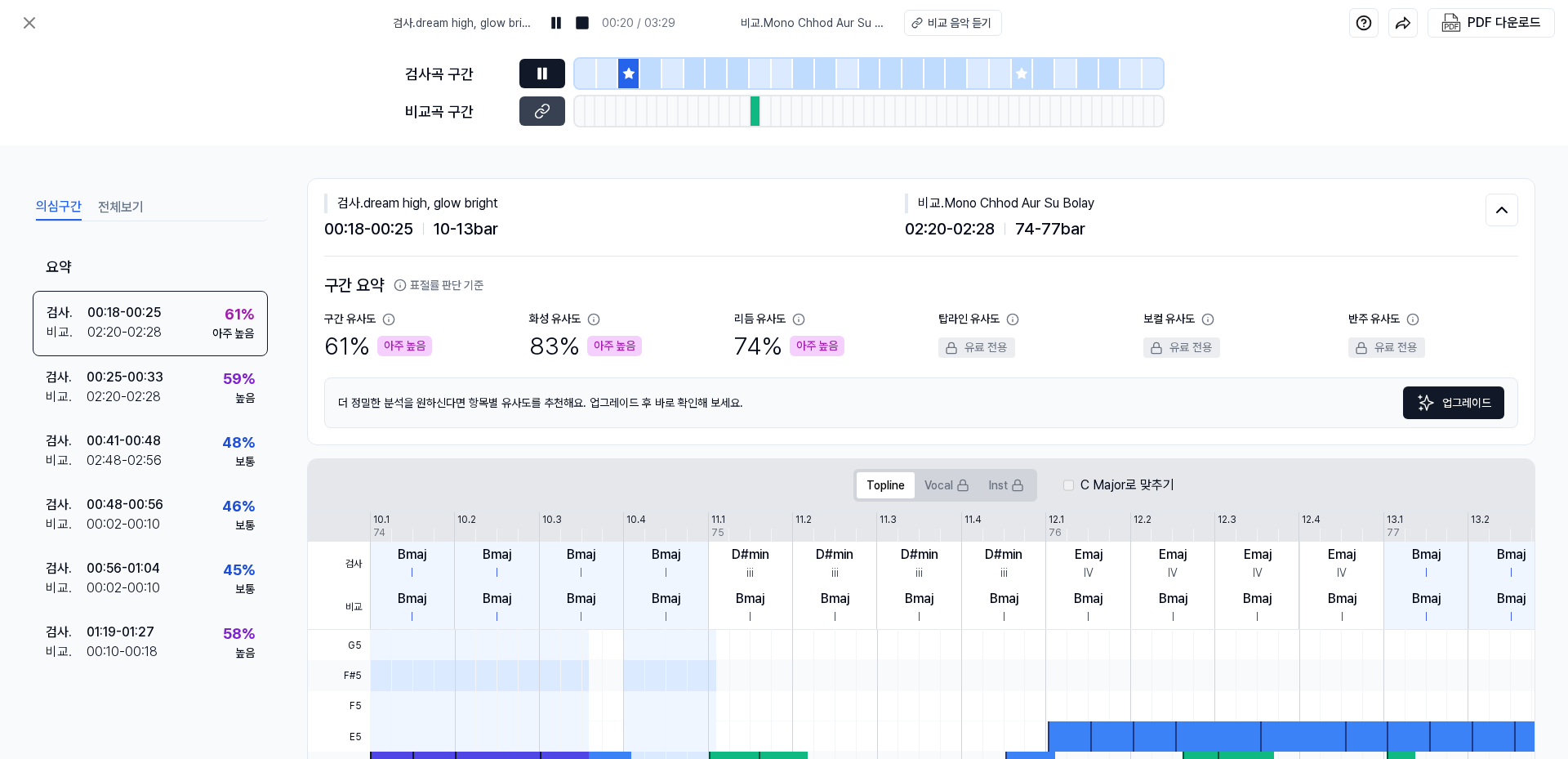 click 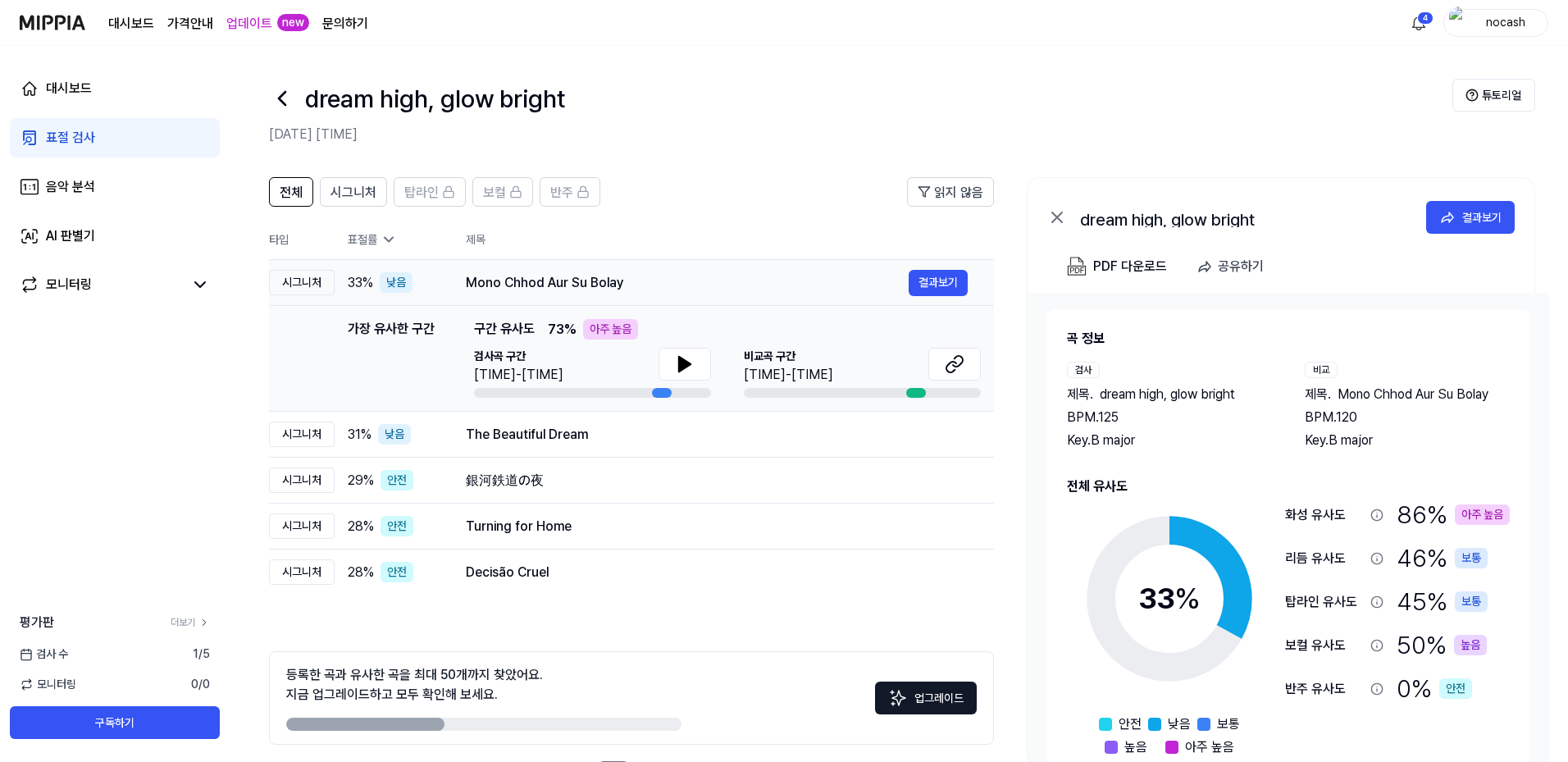 click on "Mono Chhod Aur Su Bolay" at bounding box center (687, 283) 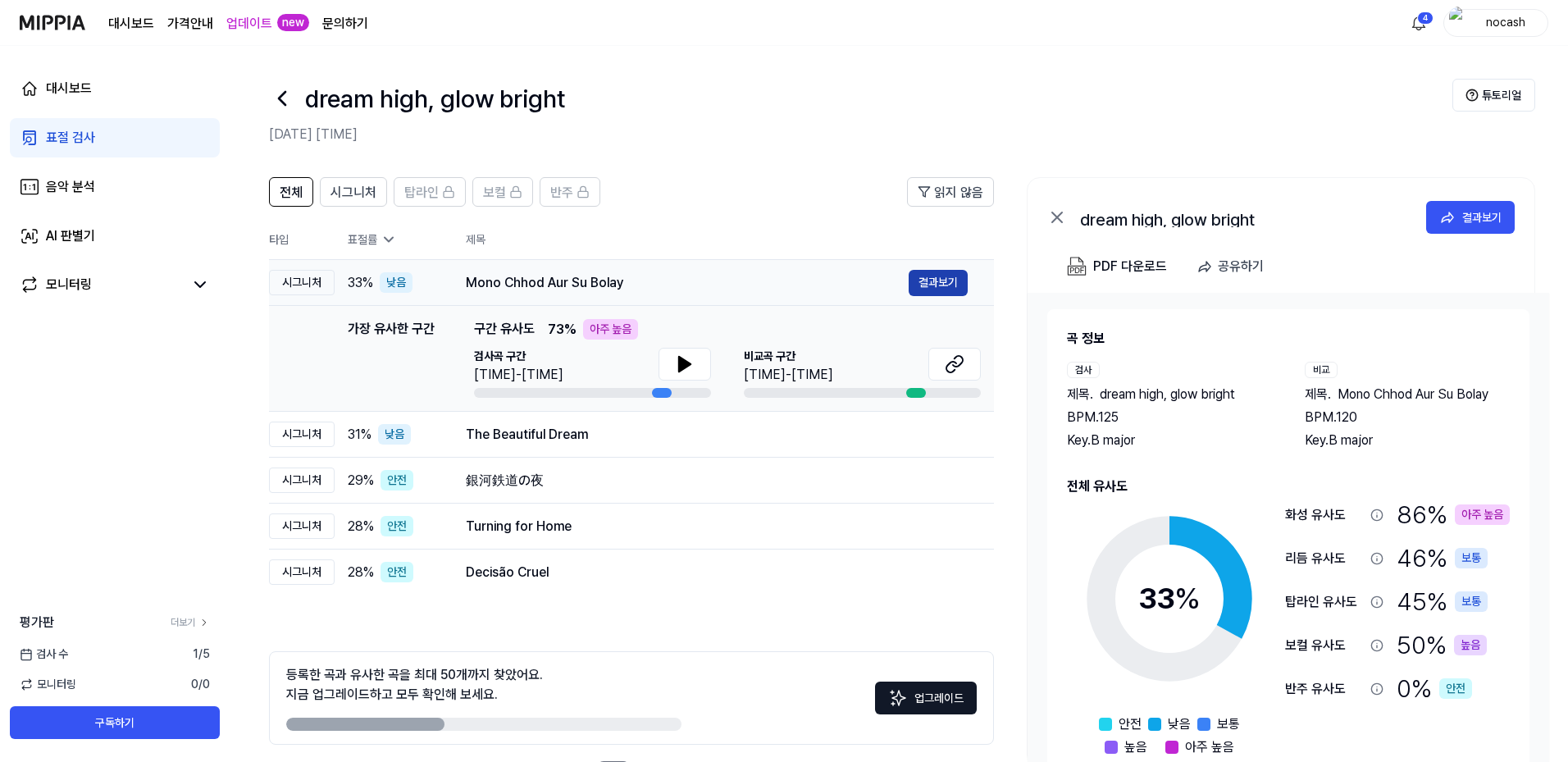 click on "결과보기" at bounding box center [938, 283] 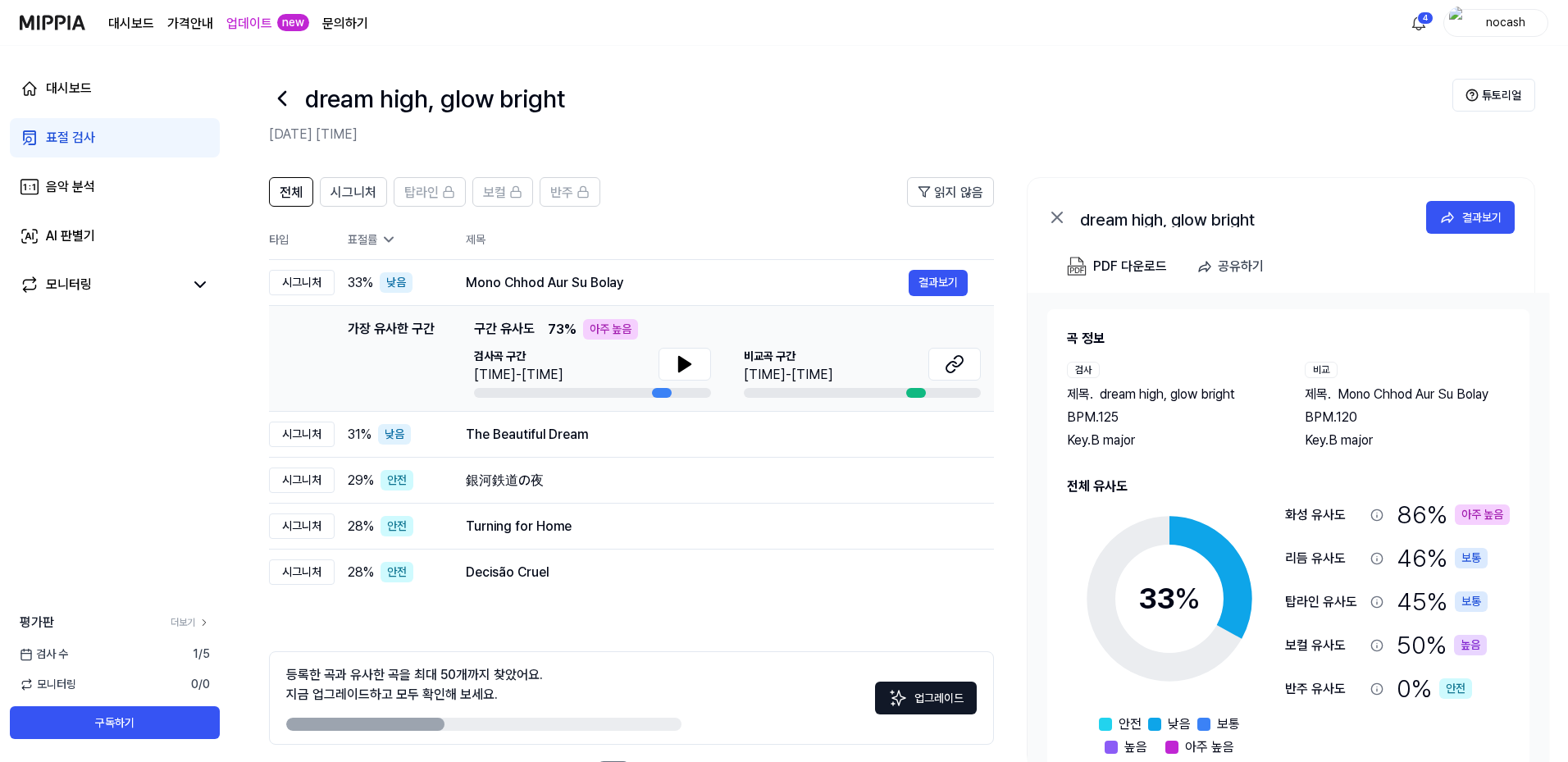 click on "표절 검사" at bounding box center [115, 138] 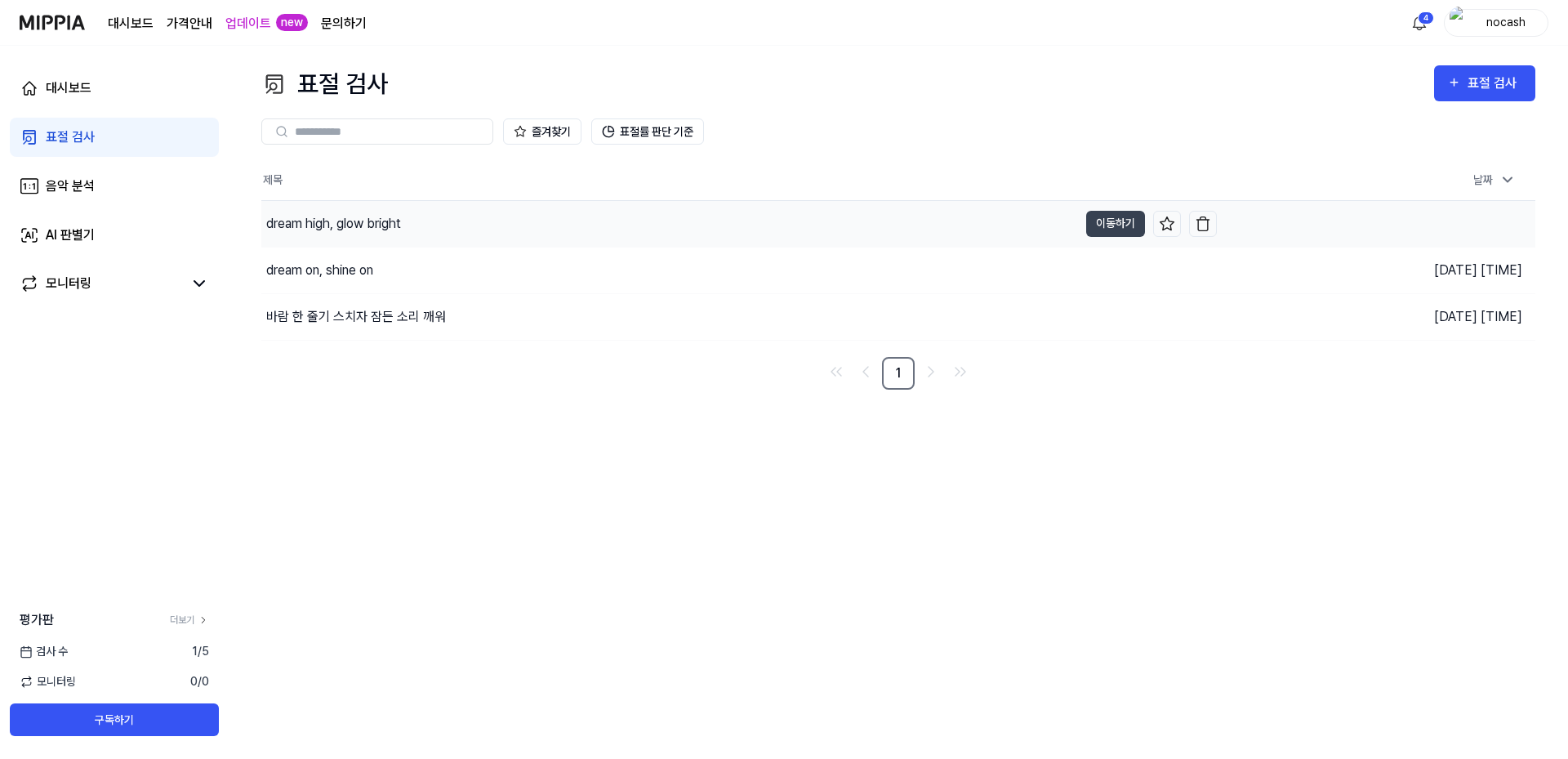 click on "dream high, glow bright" at bounding box center [670, 224] 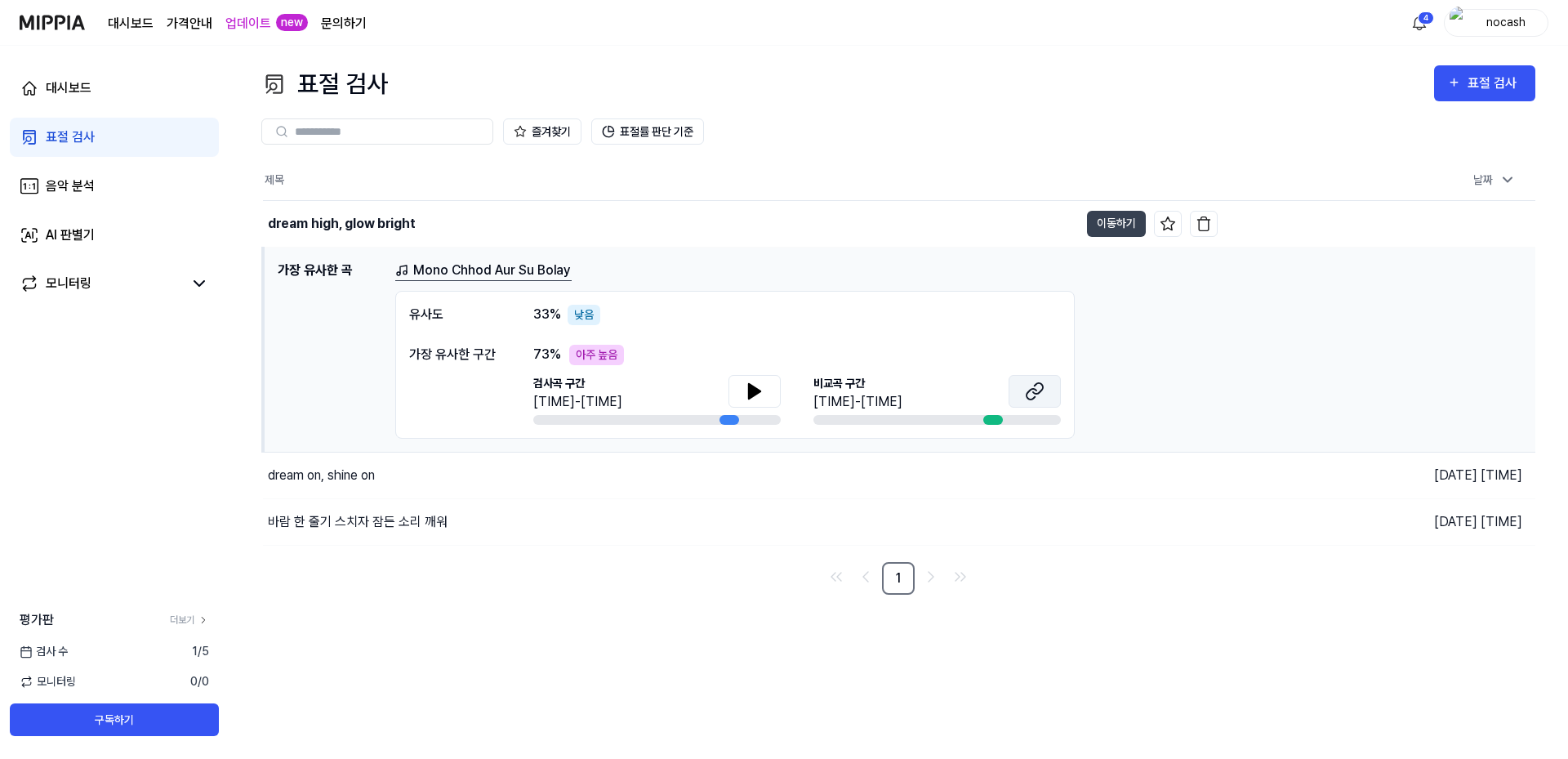 click 